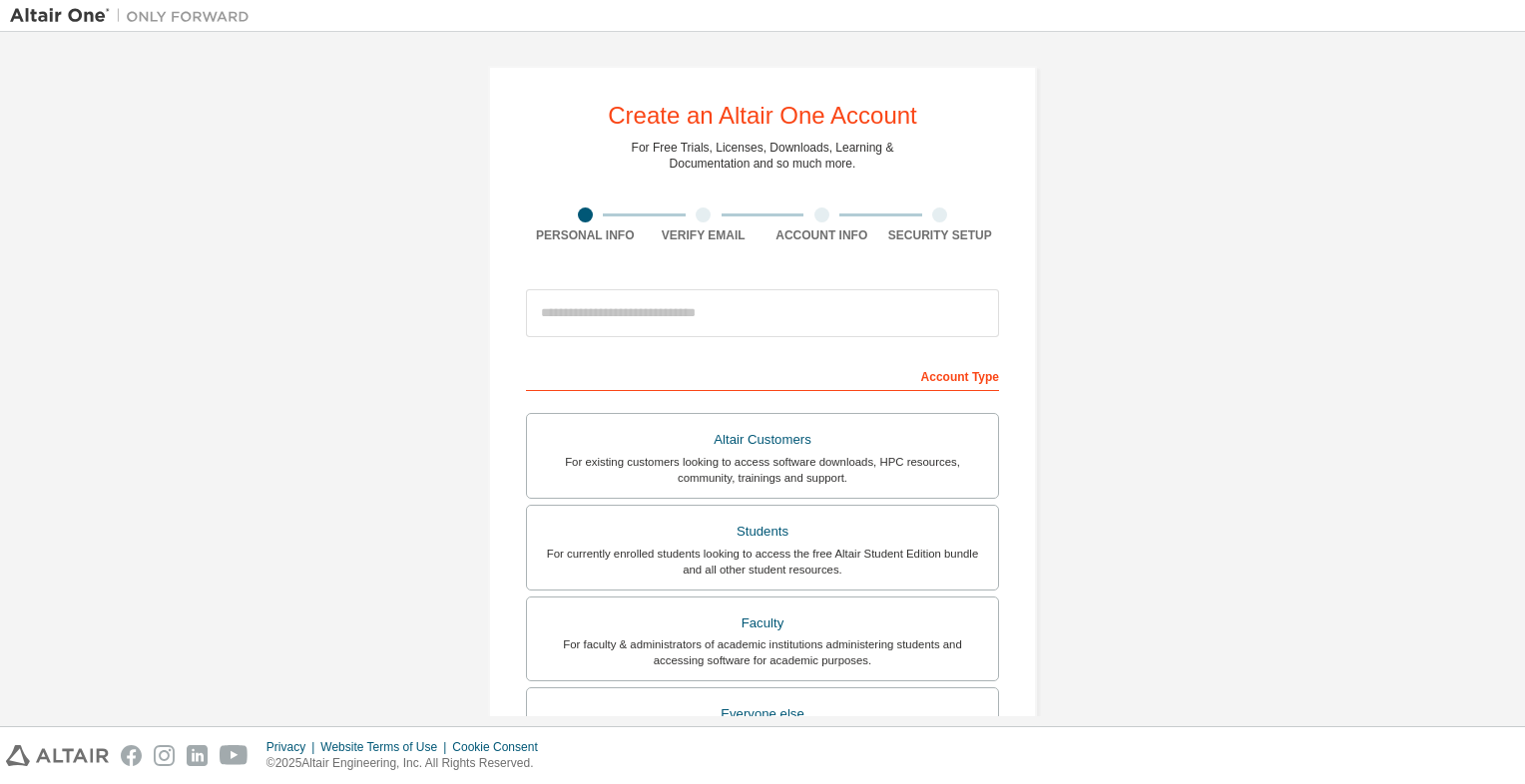 scroll, scrollTop: 0, scrollLeft: 0, axis: both 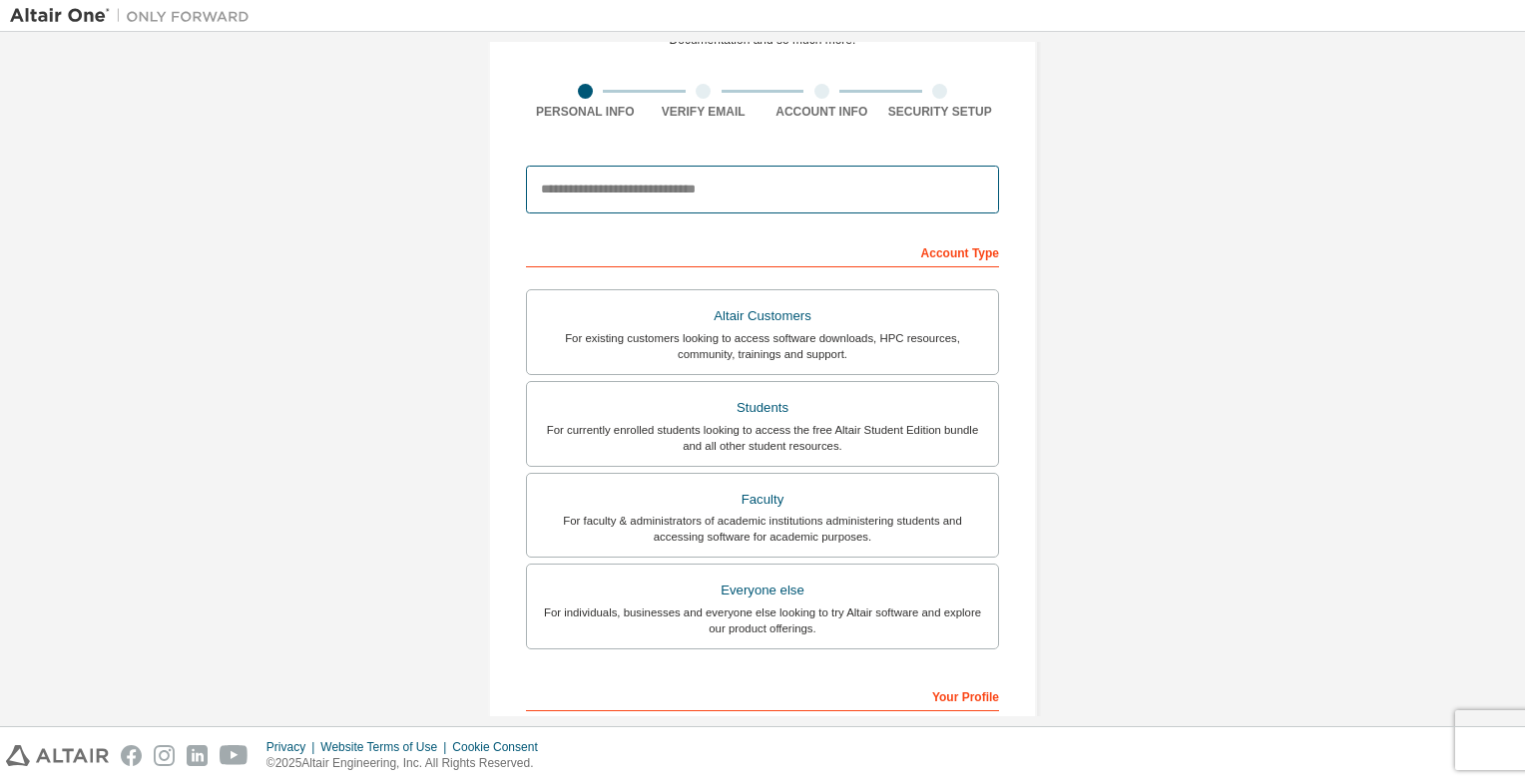 click at bounding box center (762, 190) 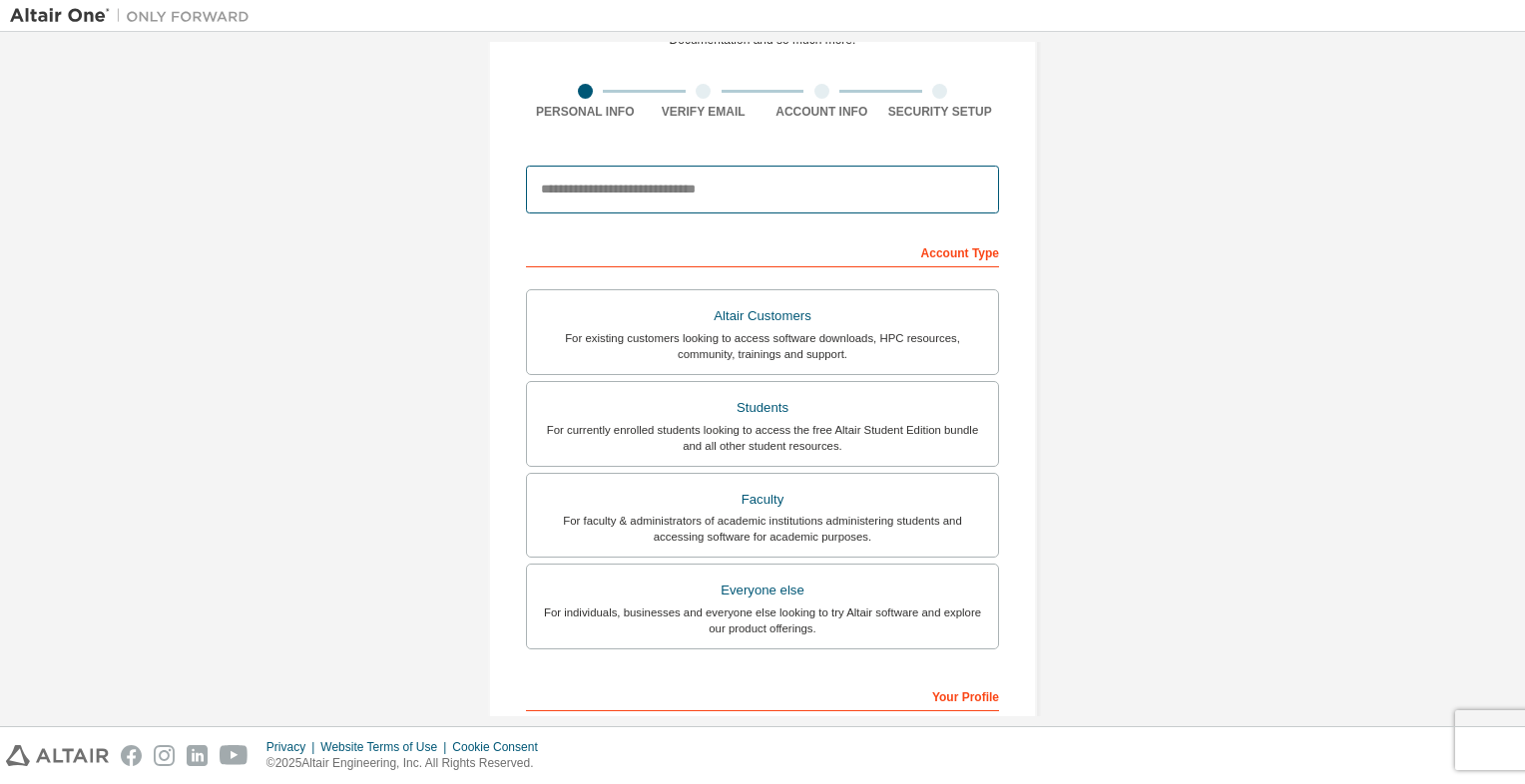 type on "**********" 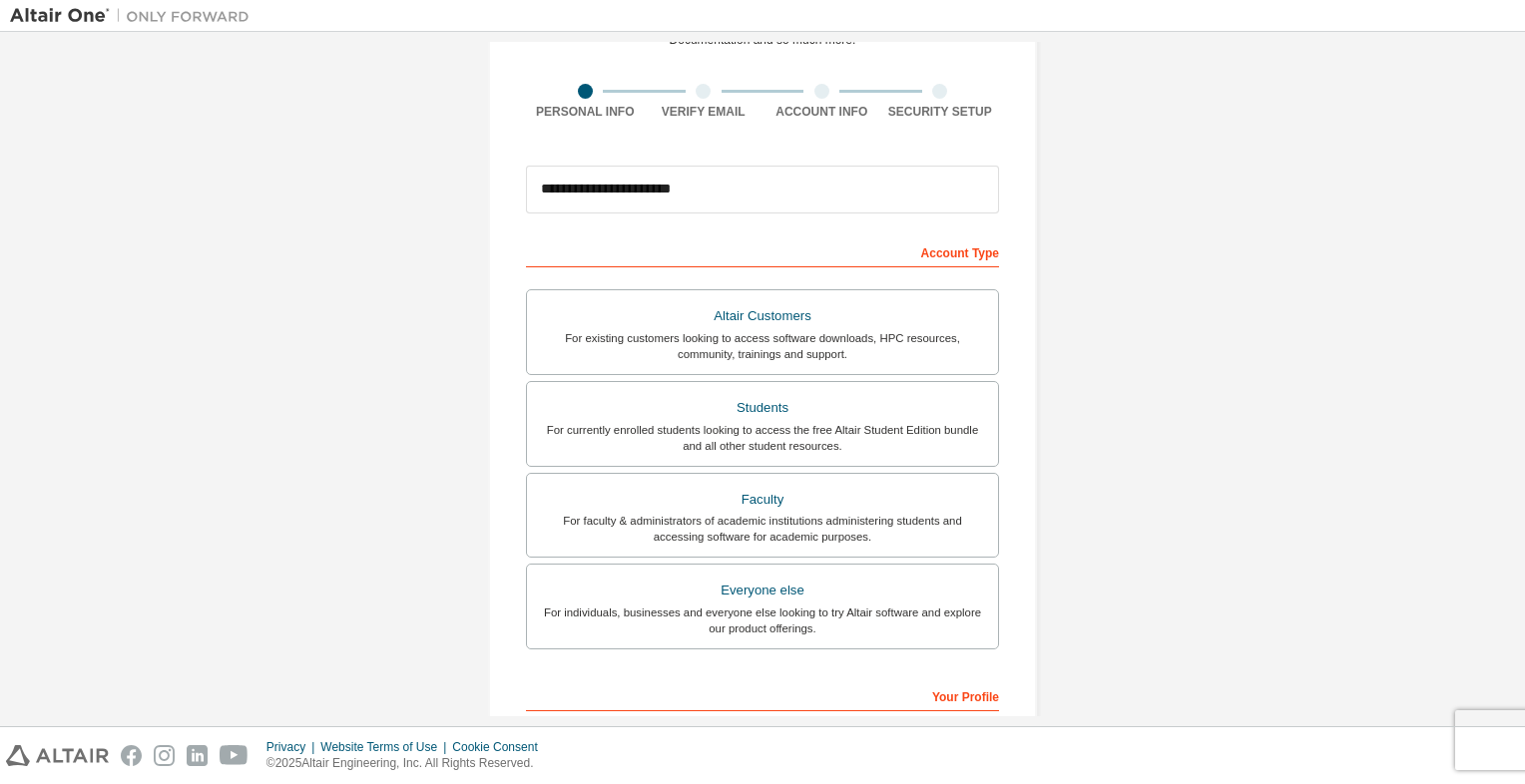 type on "****" 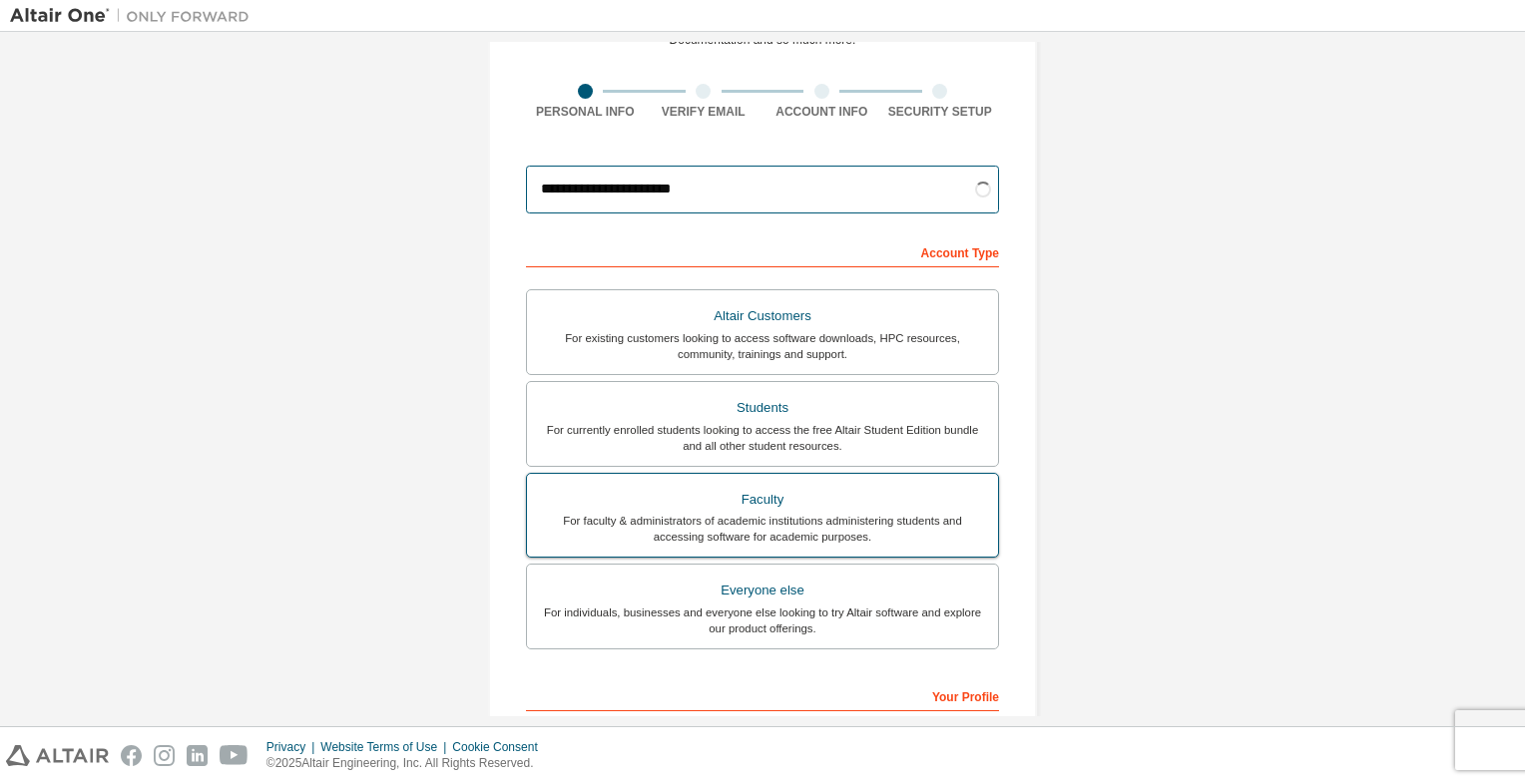scroll, scrollTop: 378, scrollLeft: 0, axis: vertical 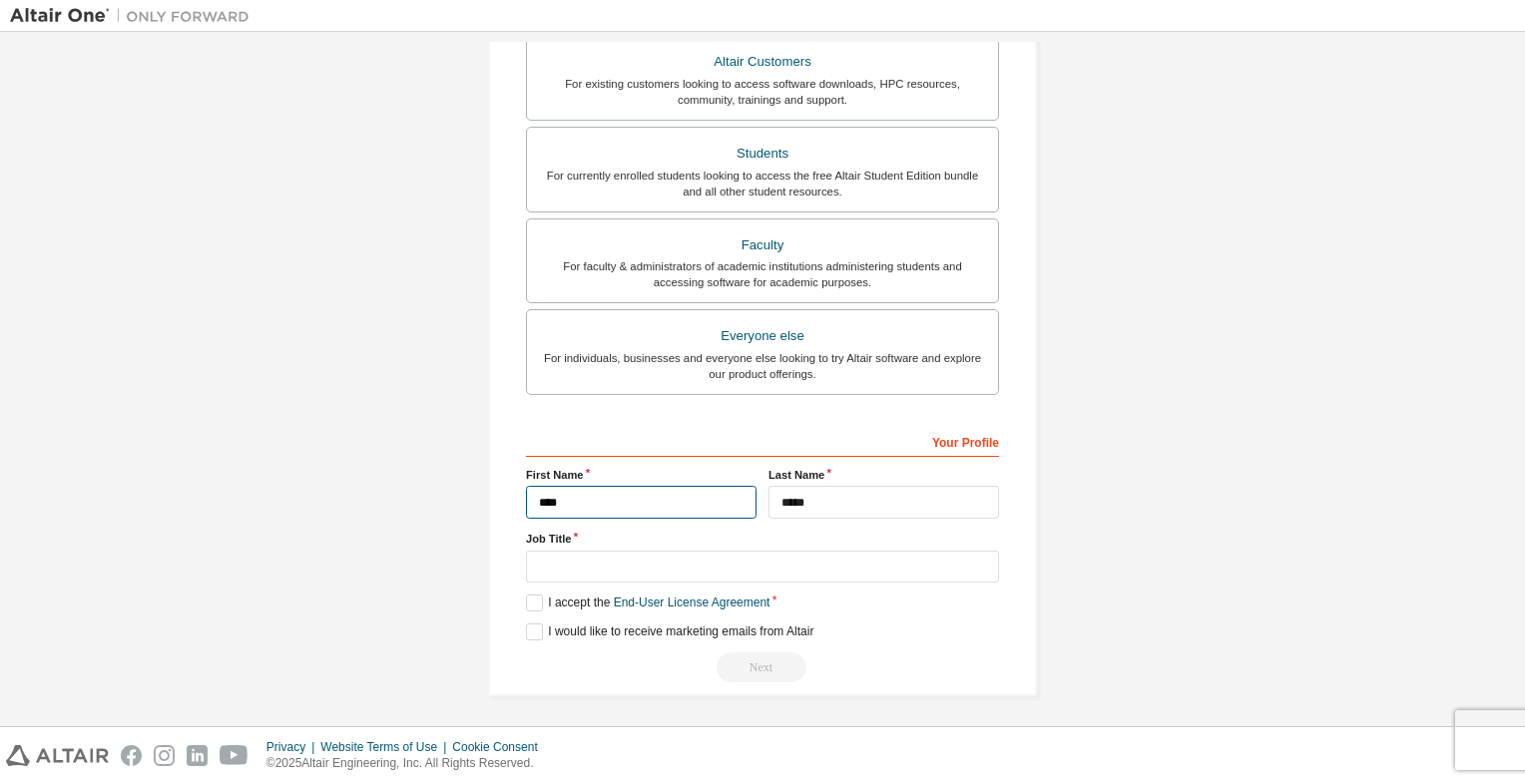 click on "****" at bounding box center (641, 502) 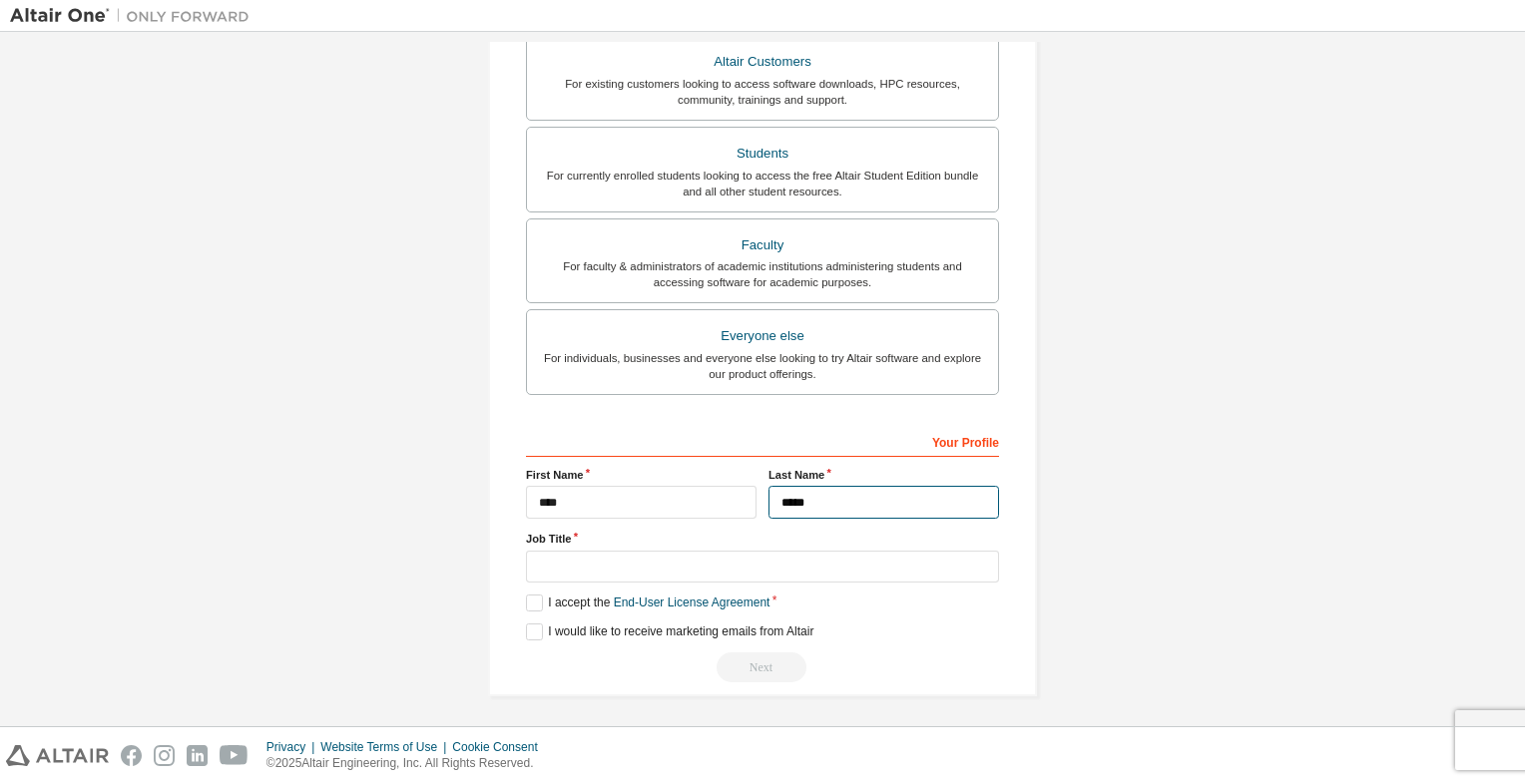click on "*****" at bounding box center (883, 502) 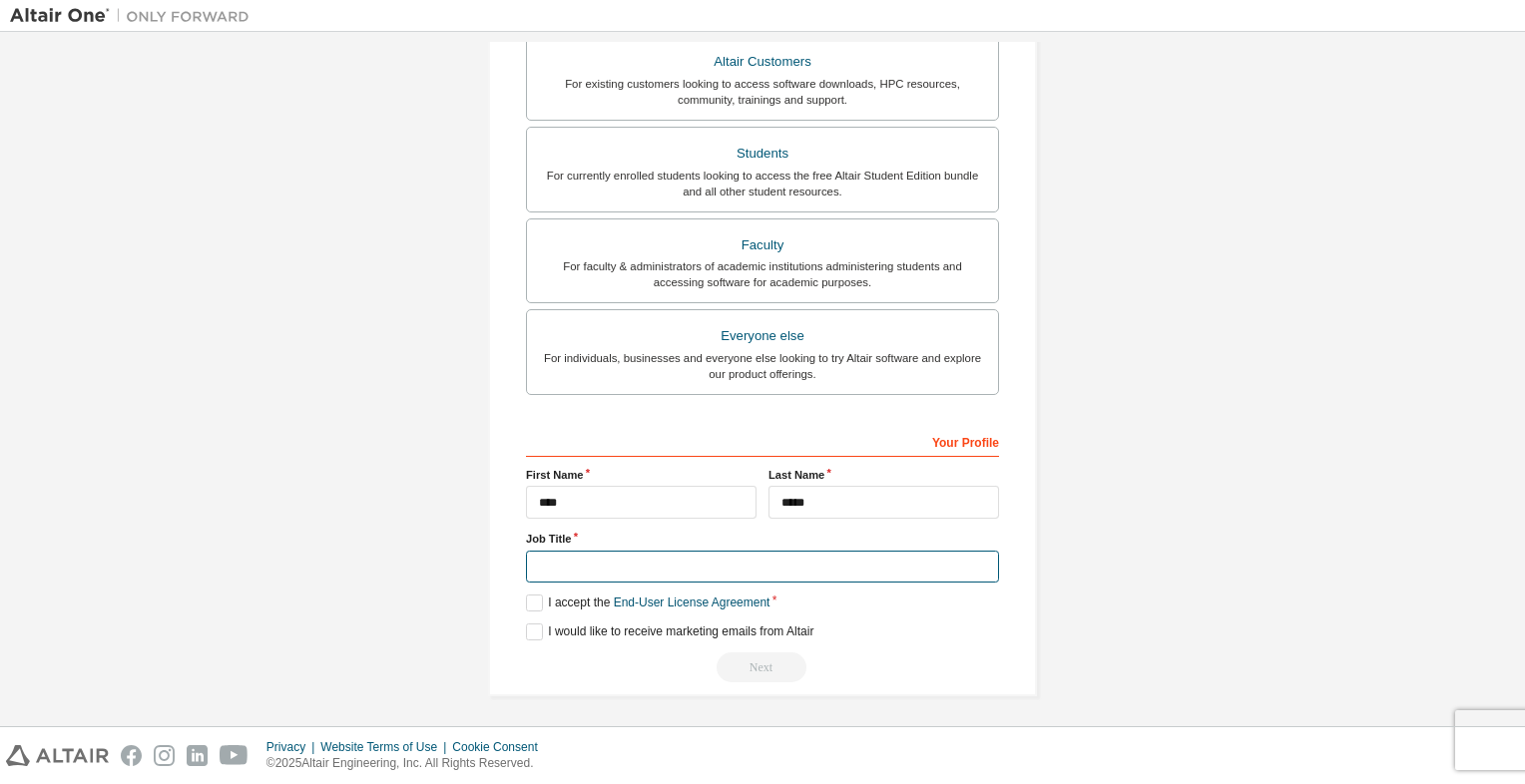 click at bounding box center (762, 567) 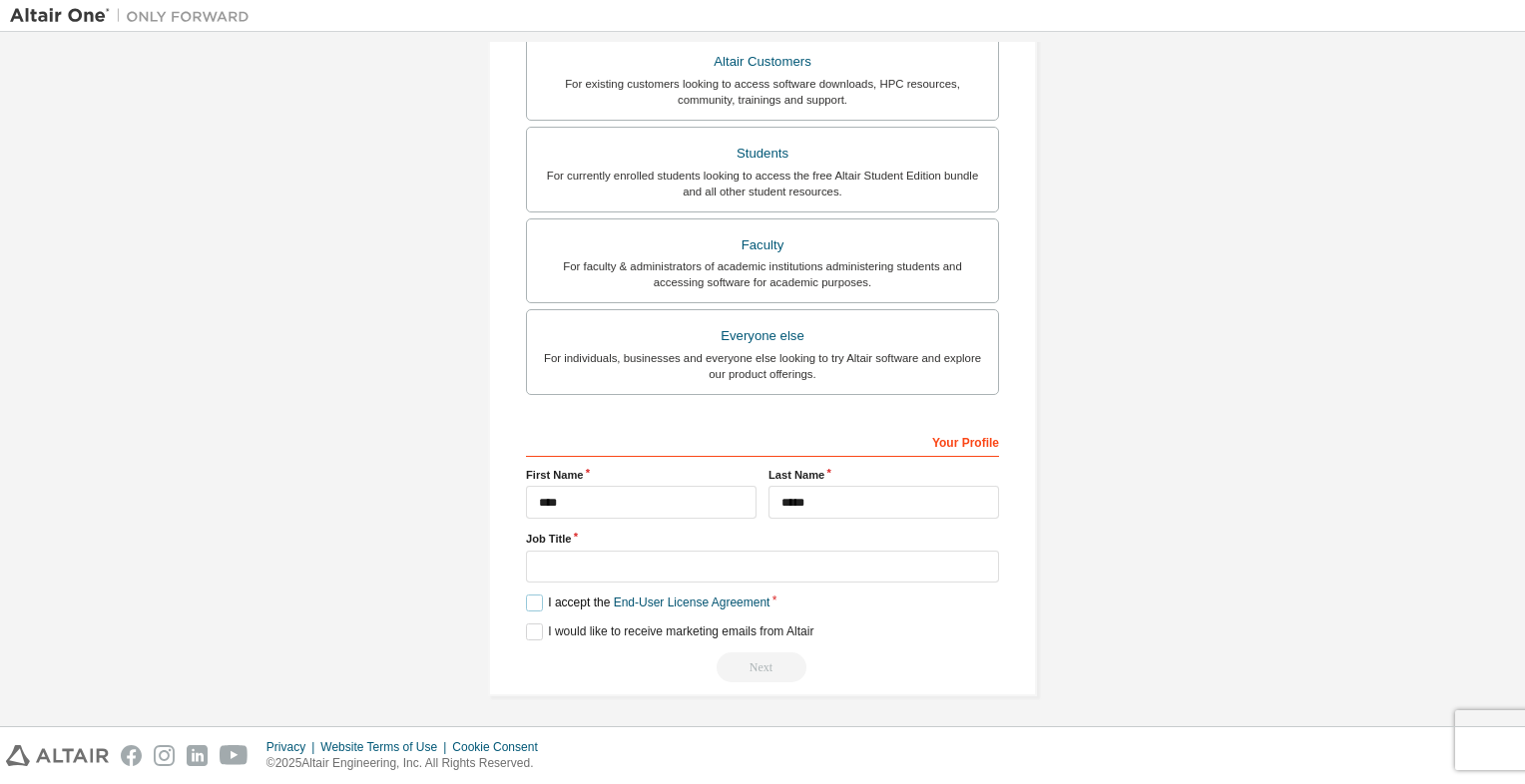 click on "I accept the    End-User License Agreement" at bounding box center [648, 602] 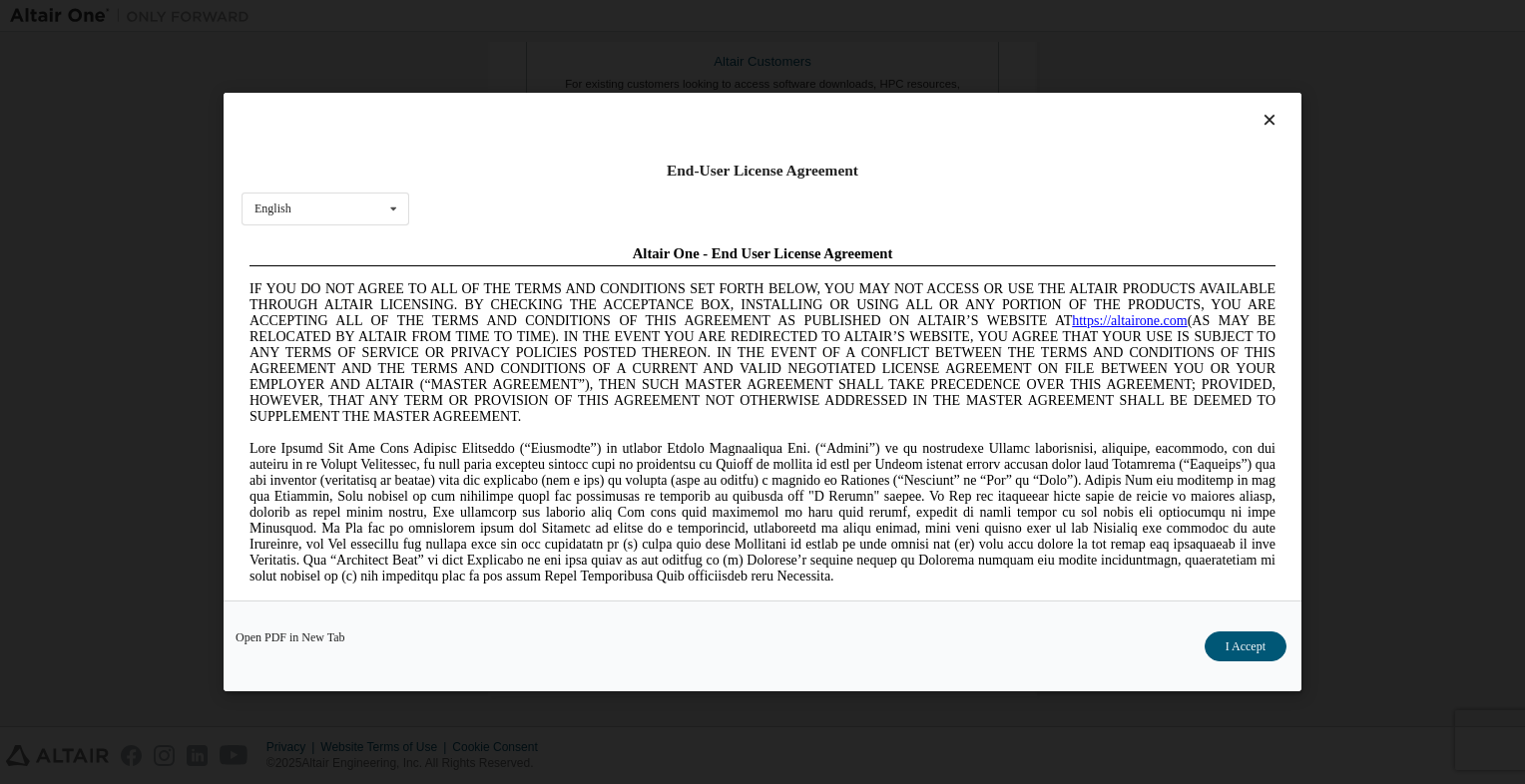 scroll, scrollTop: 0, scrollLeft: 0, axis: both 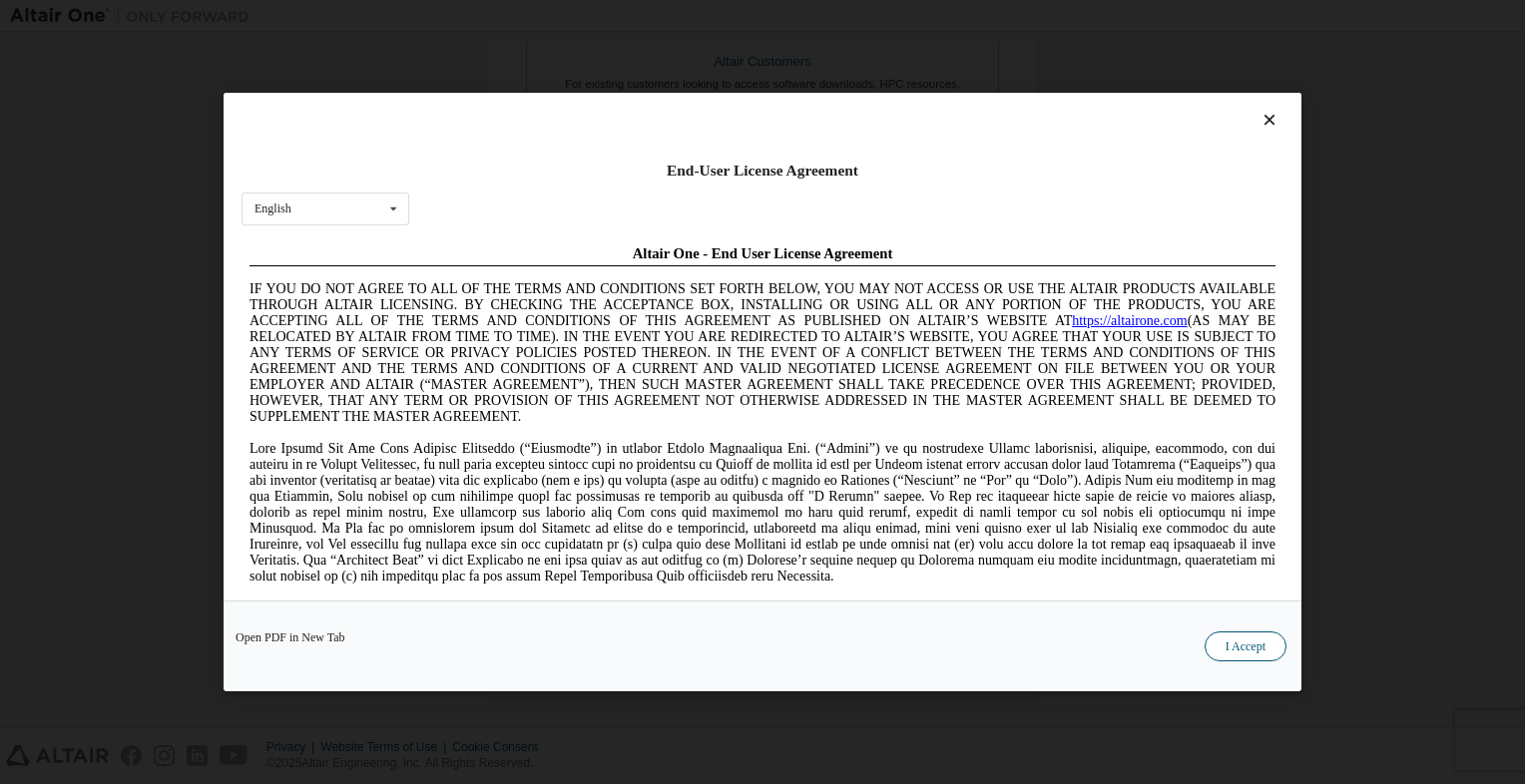 click on "I Accept" at bounding box center (1246, 646) 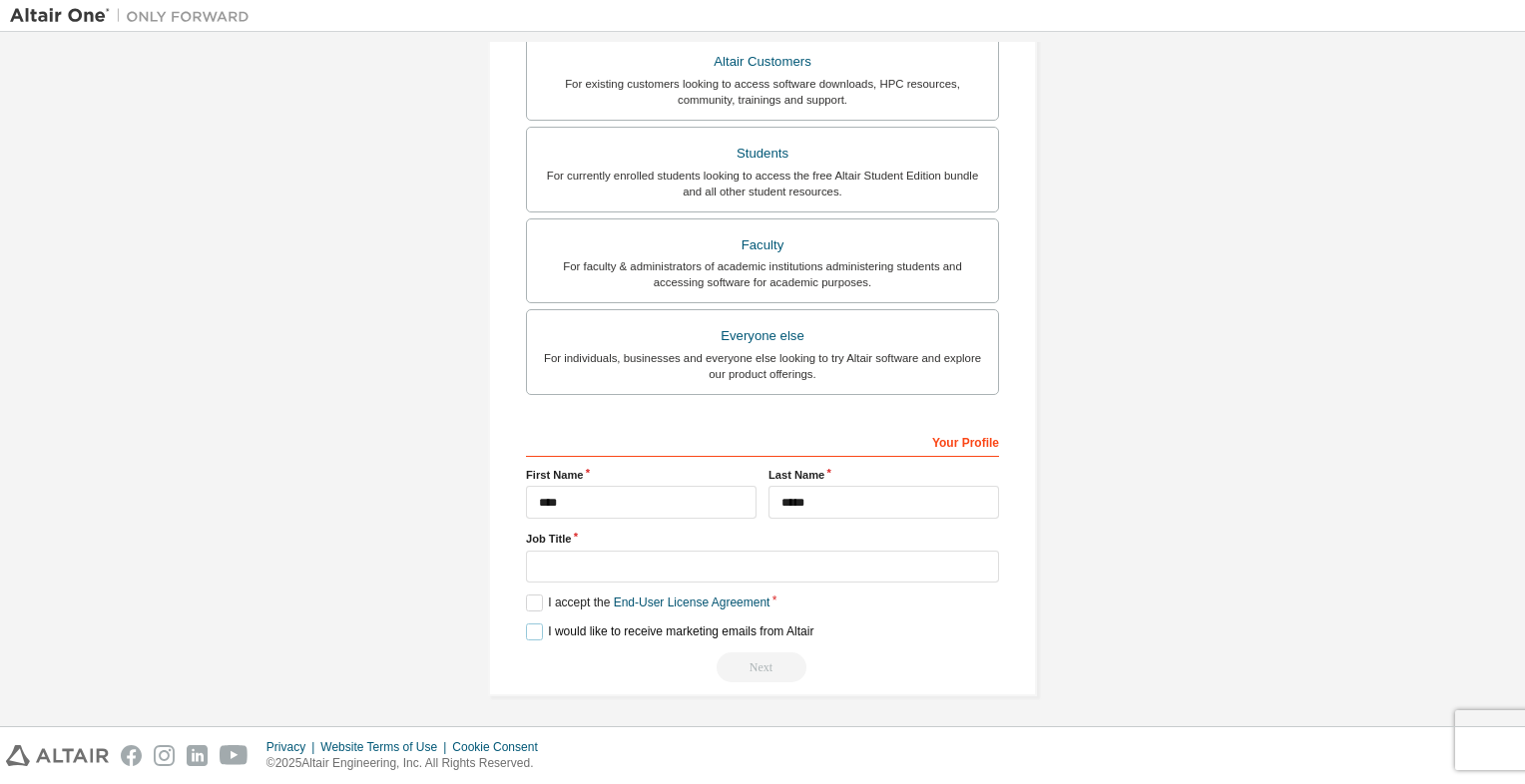 click on "I would like to receive marketing emails from Altair" at bounding box center (670, 631) 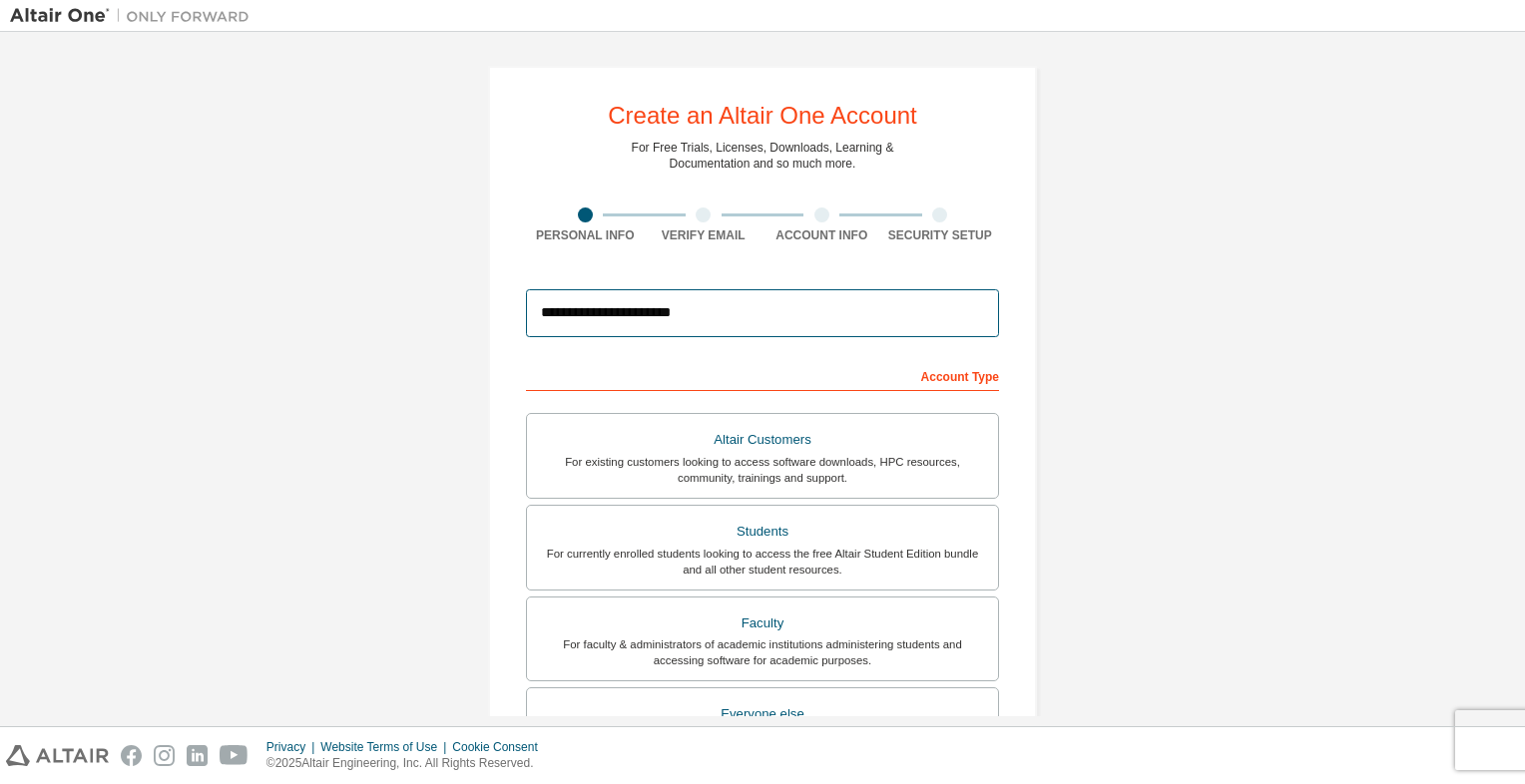 click on "**********" at bounding box center [762, 313] 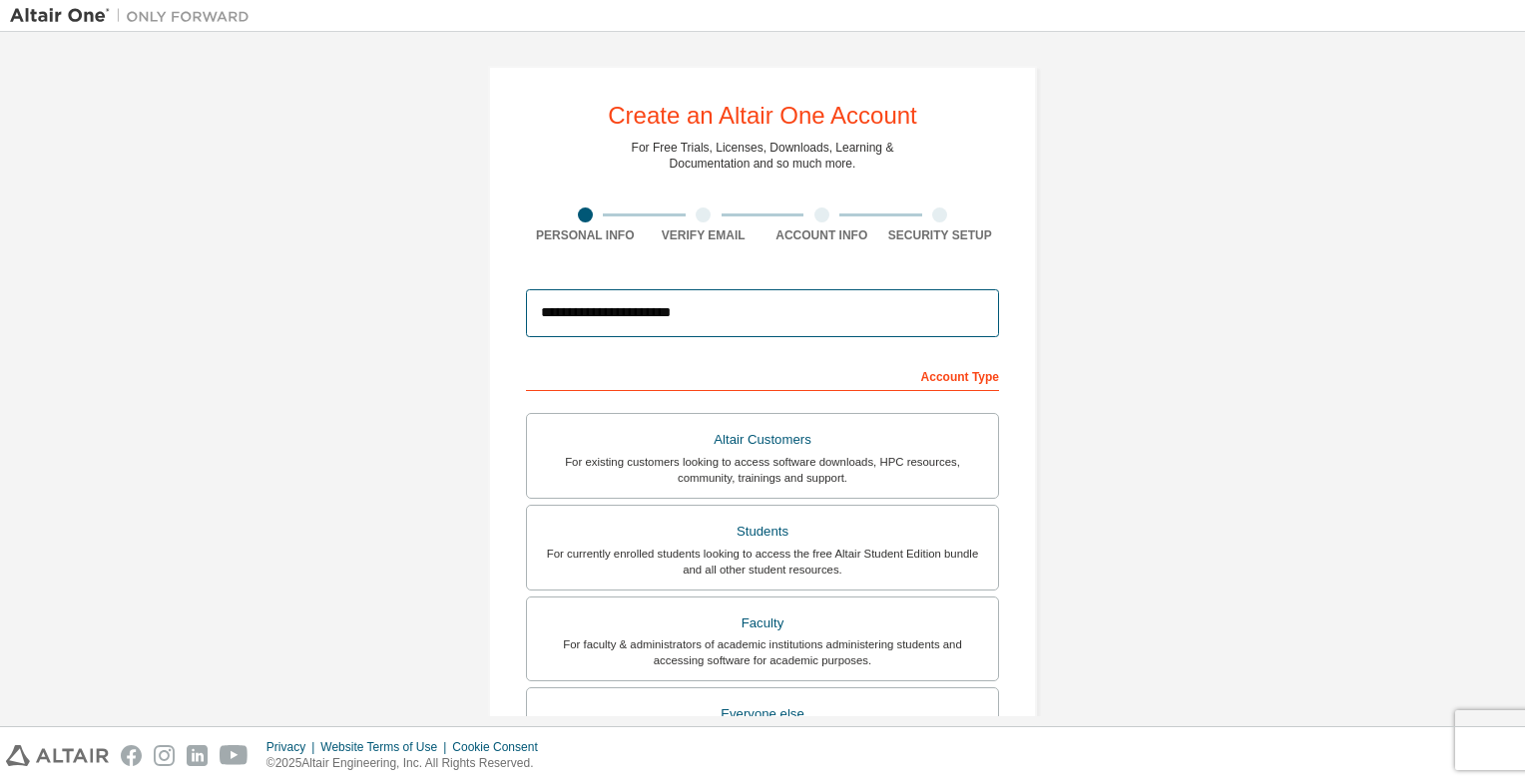 click on "**********" at bounding box center [762, 313] 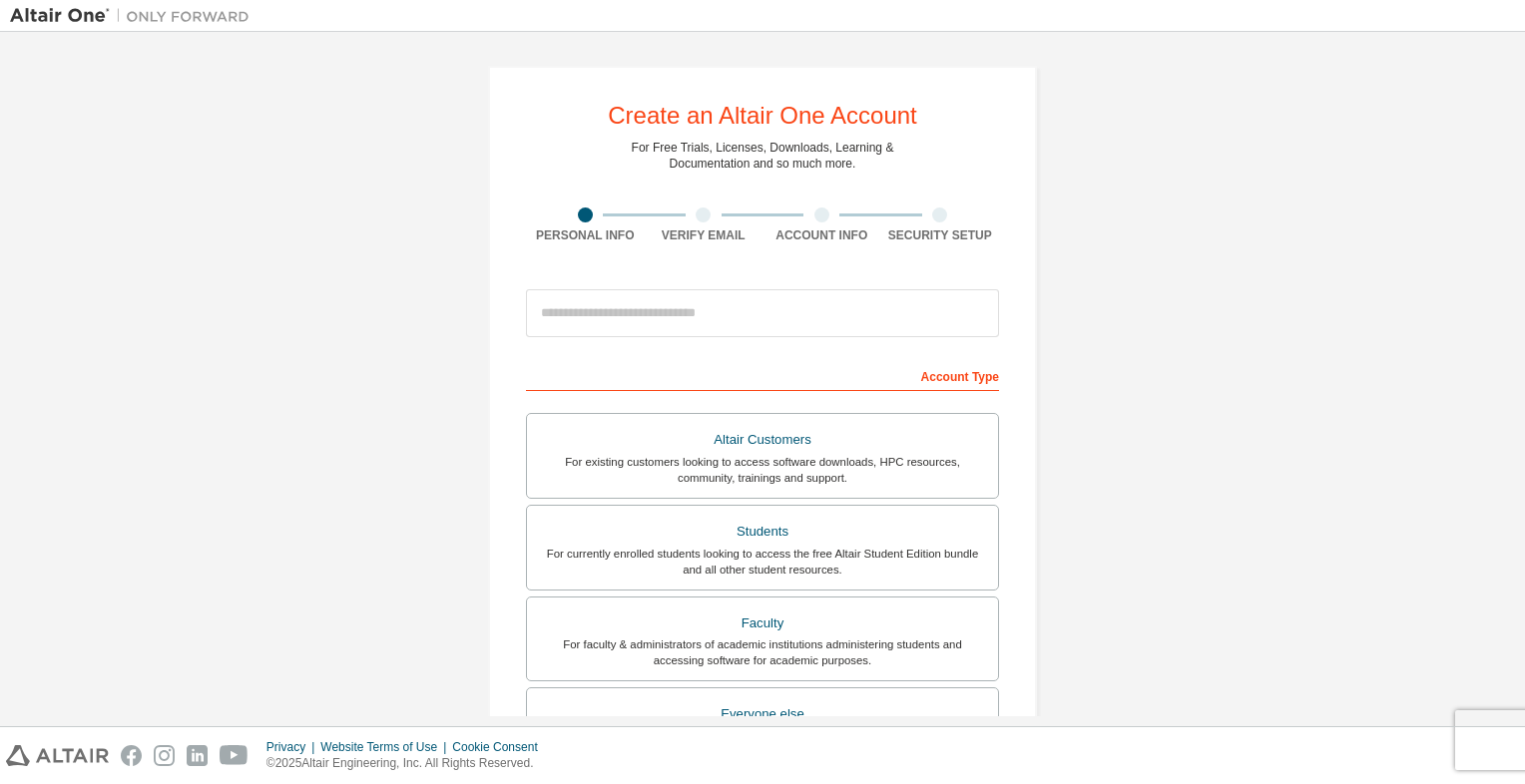 type 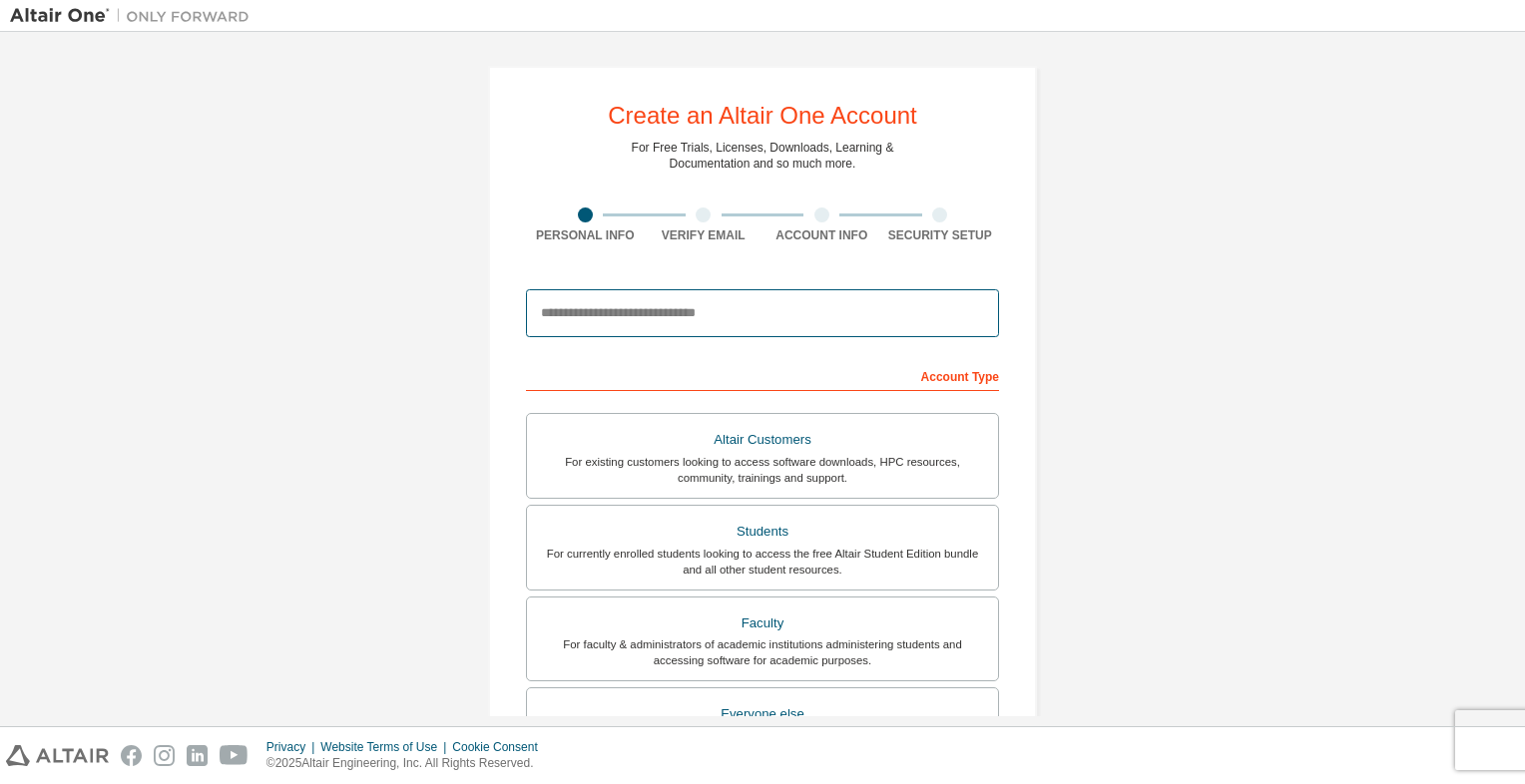 click at bounding box center [762, 313] 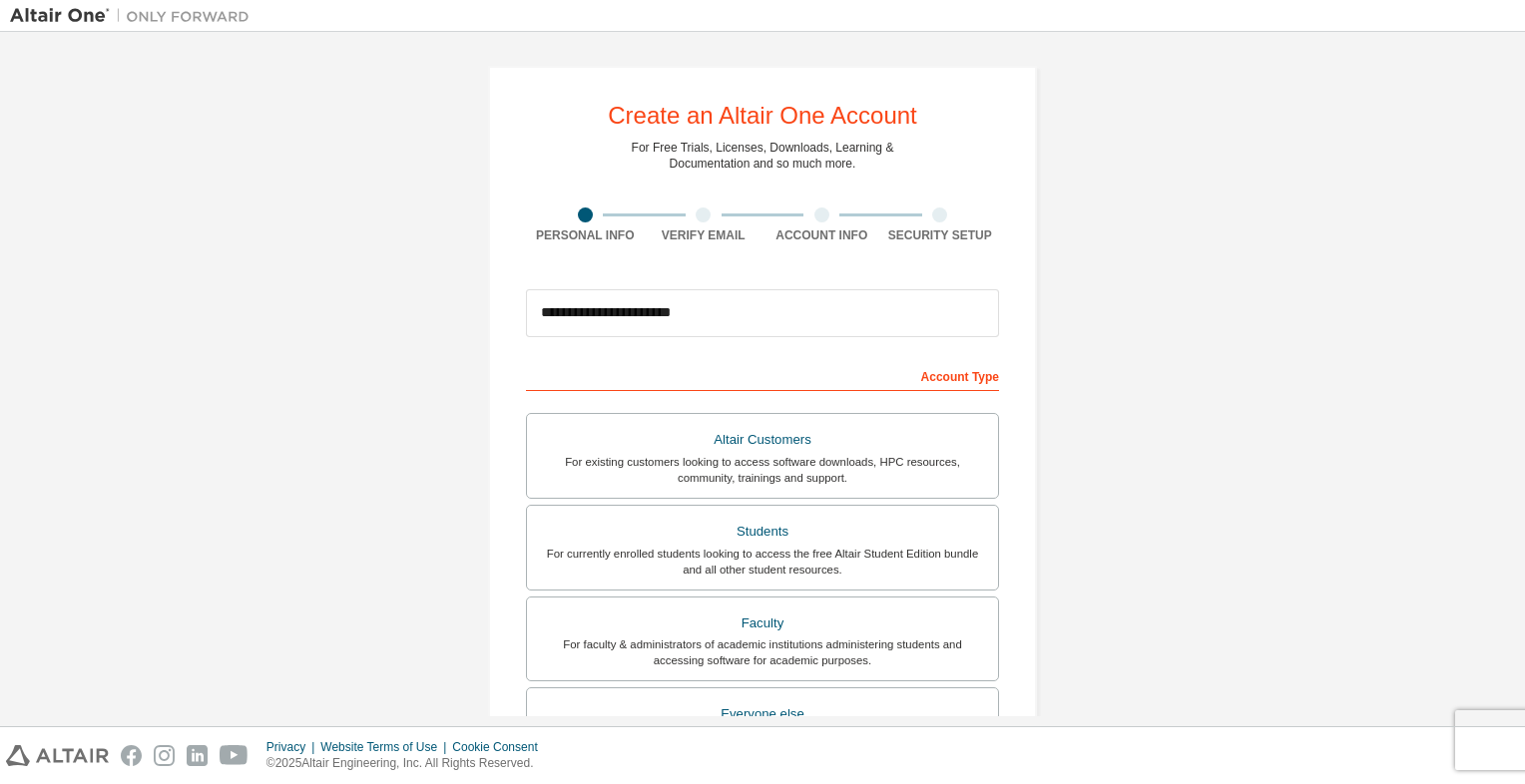 type on "****" 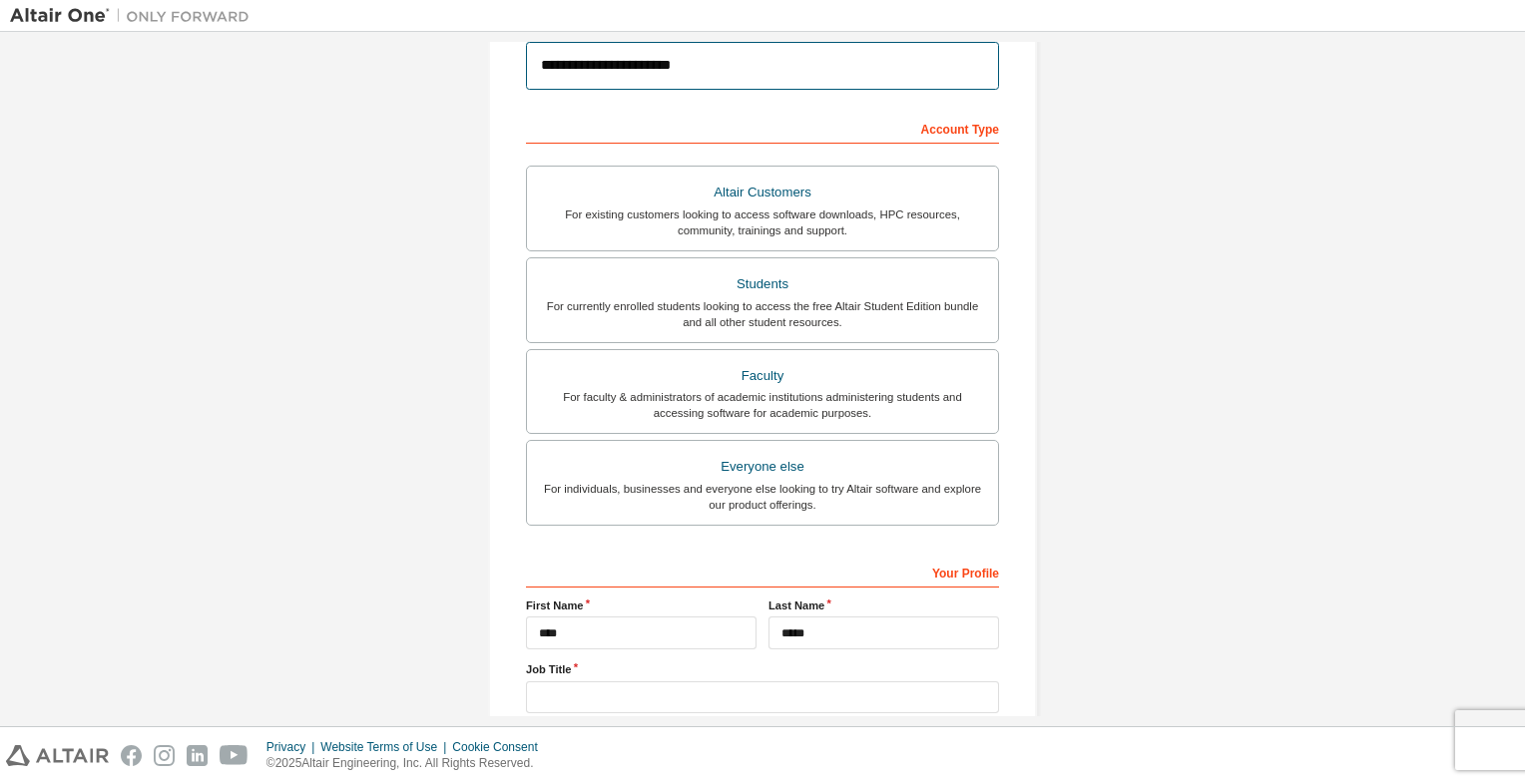 scroll, scrollTop: 71, scrollLeft: 0, axis: vertical 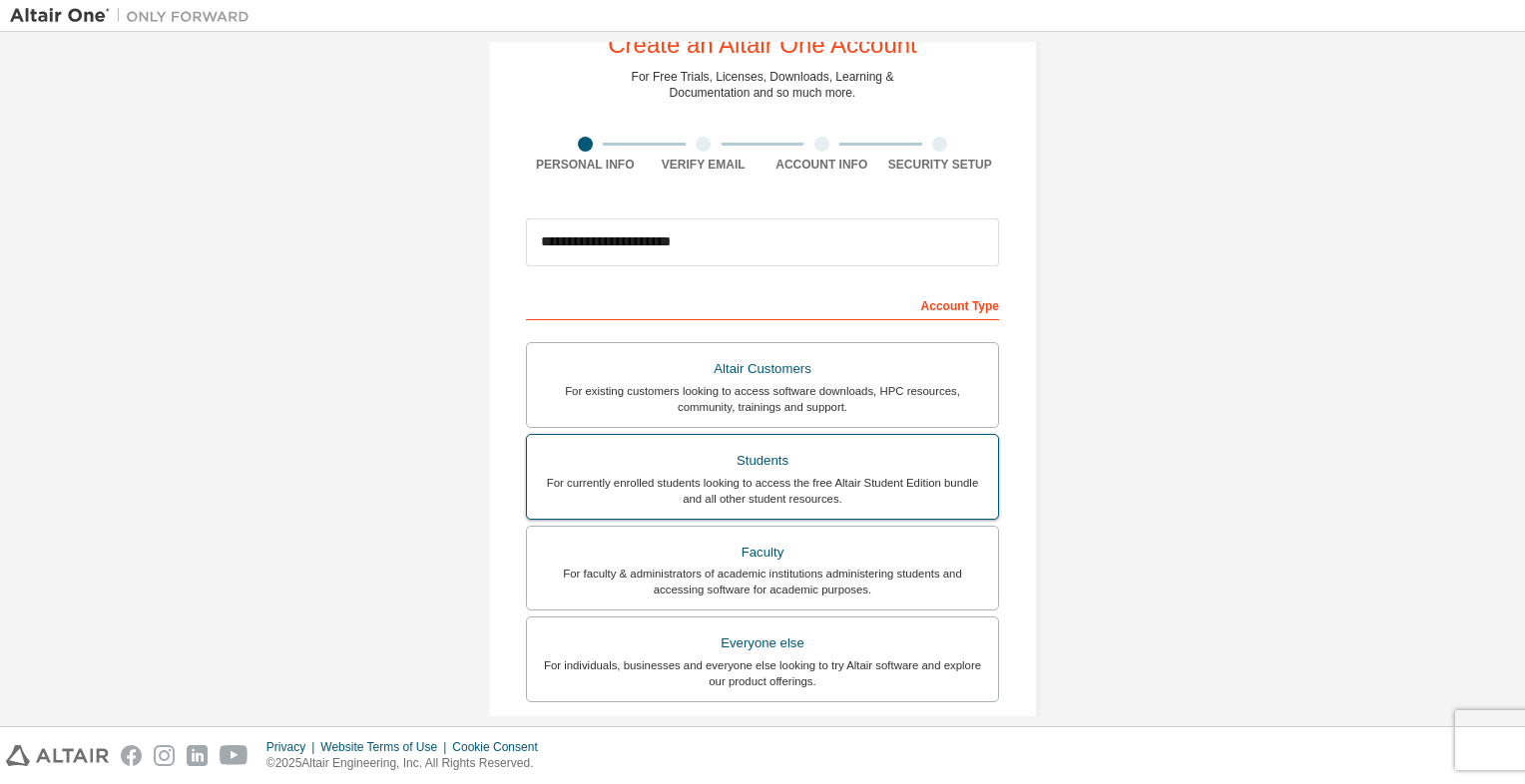 click on "Students" at bounding box center [762, 461] 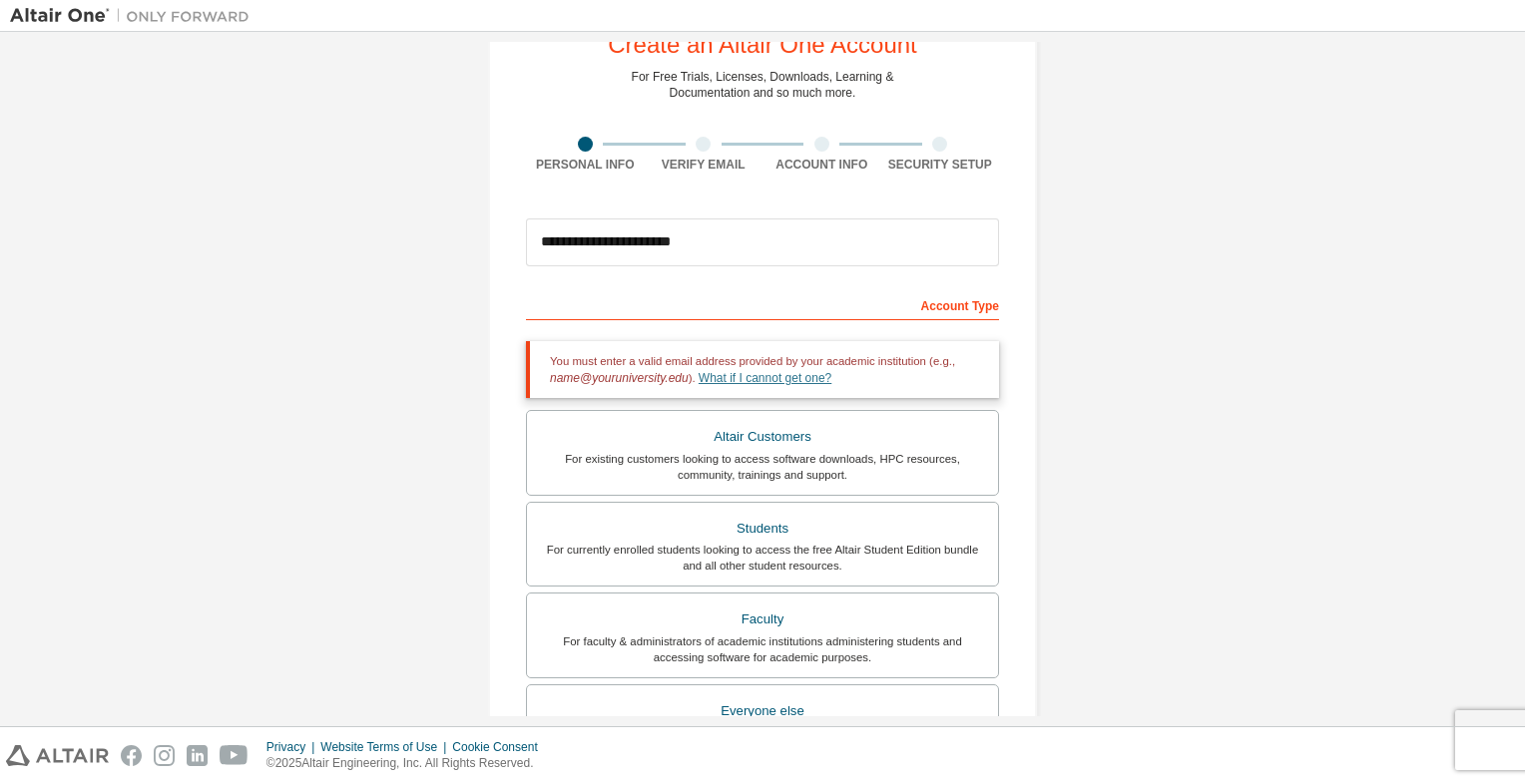 click on "What if I cannot get one?" at bounding box center [764, 378] 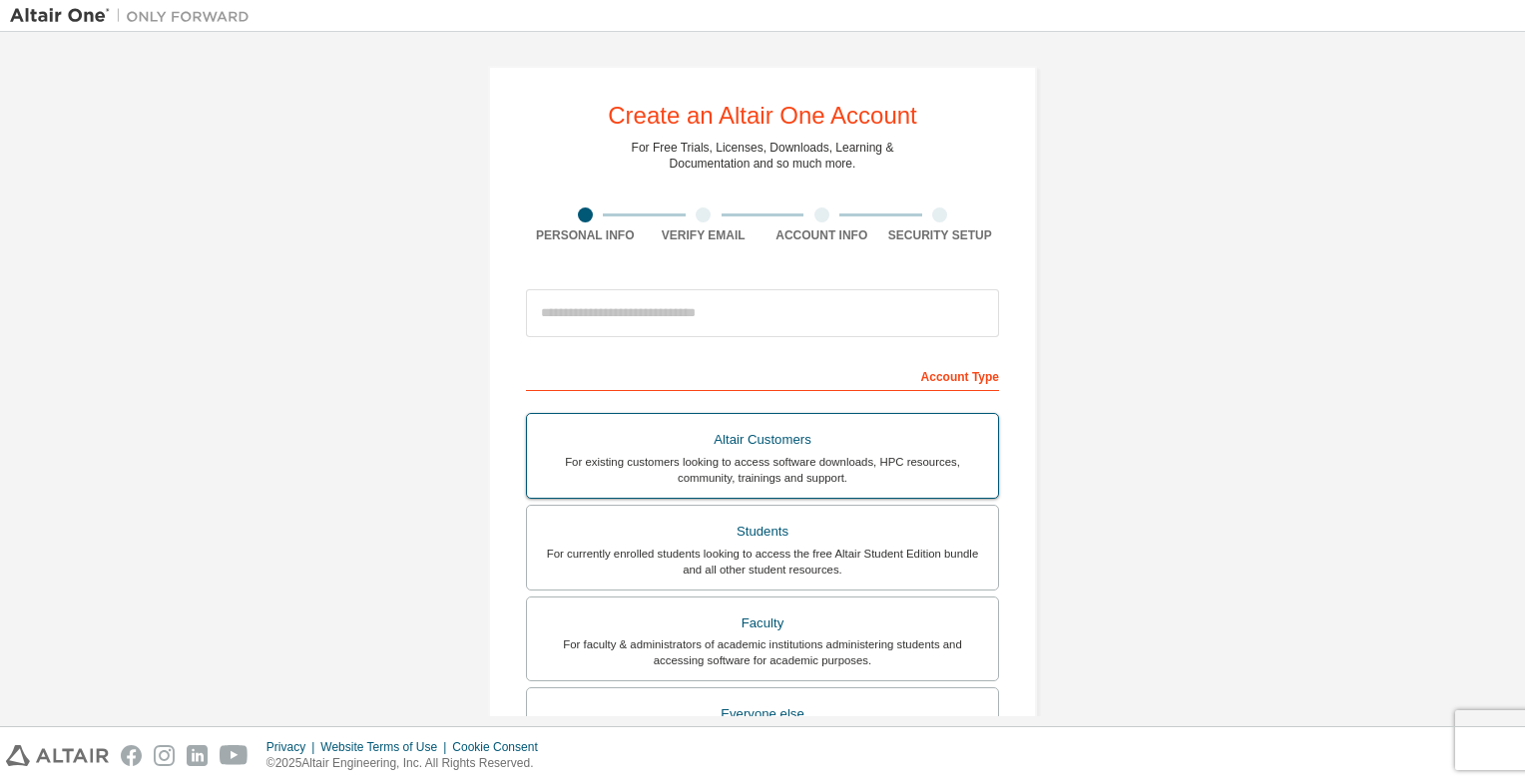 scroll, scrollTop: 0, scrollLeft: 0, axis: both 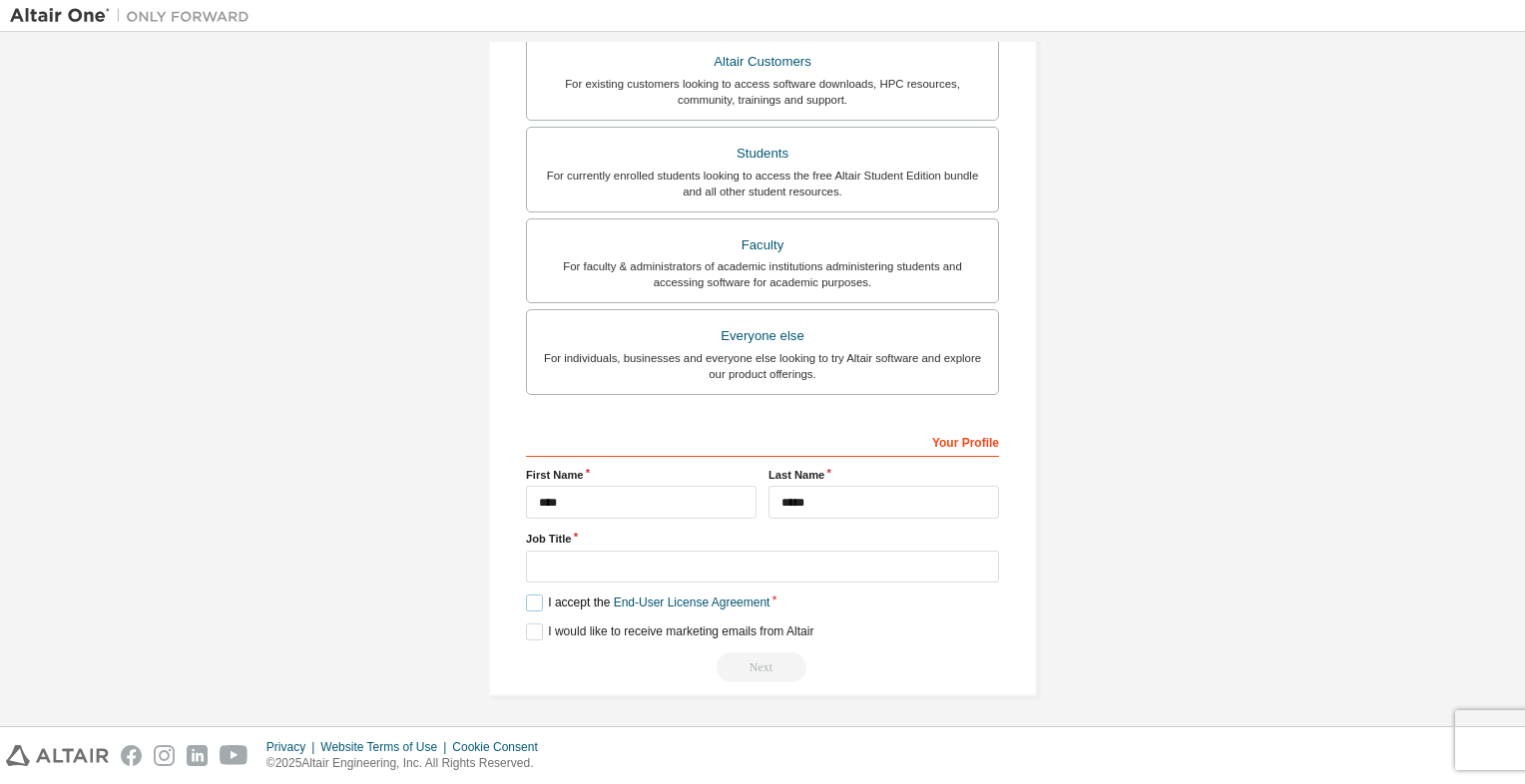 click on "I accept the    End-User License Agreement" at bounding box center [648, 602] 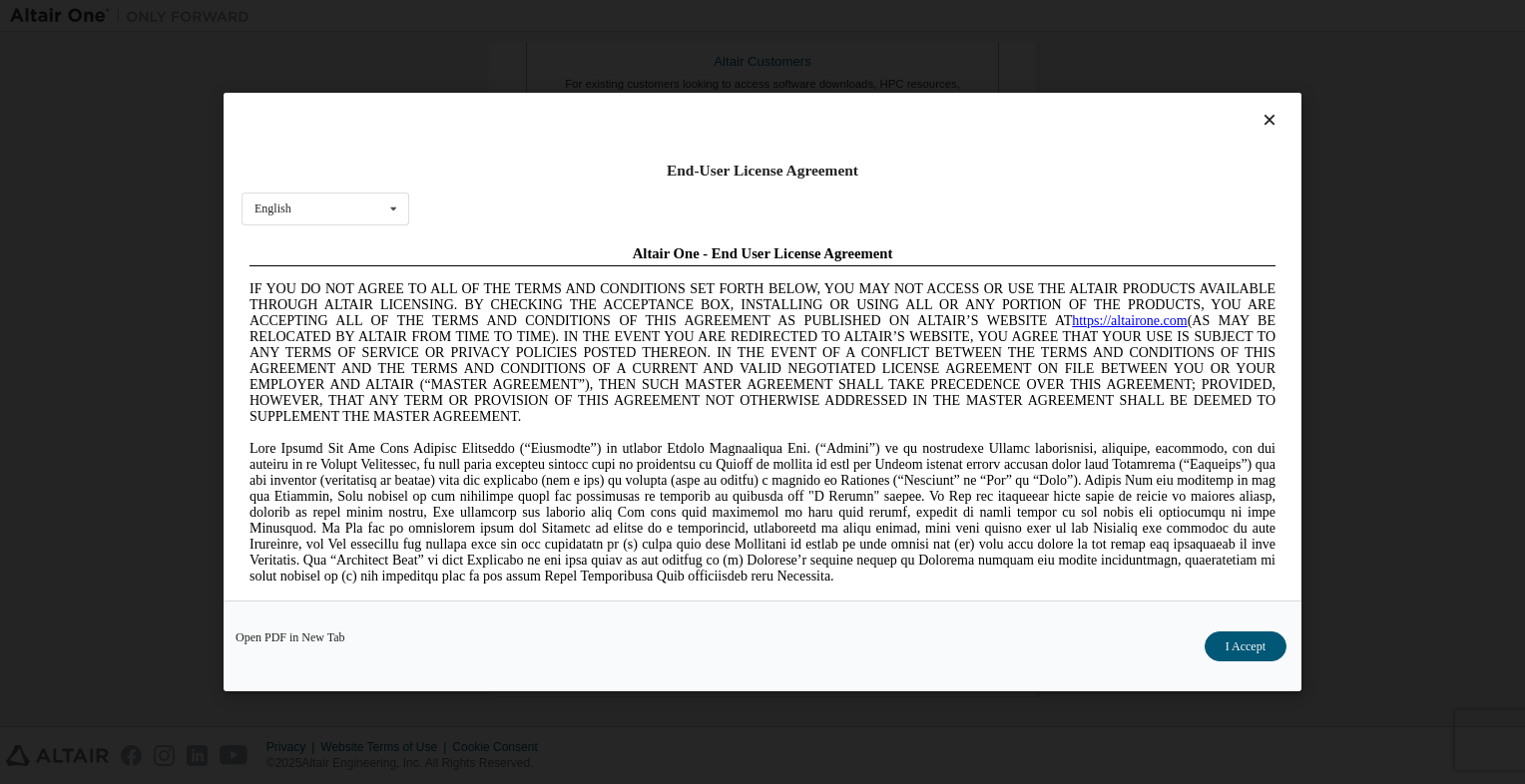 scroll, scrollTop: 0, scrollLeft: 0, axis: both 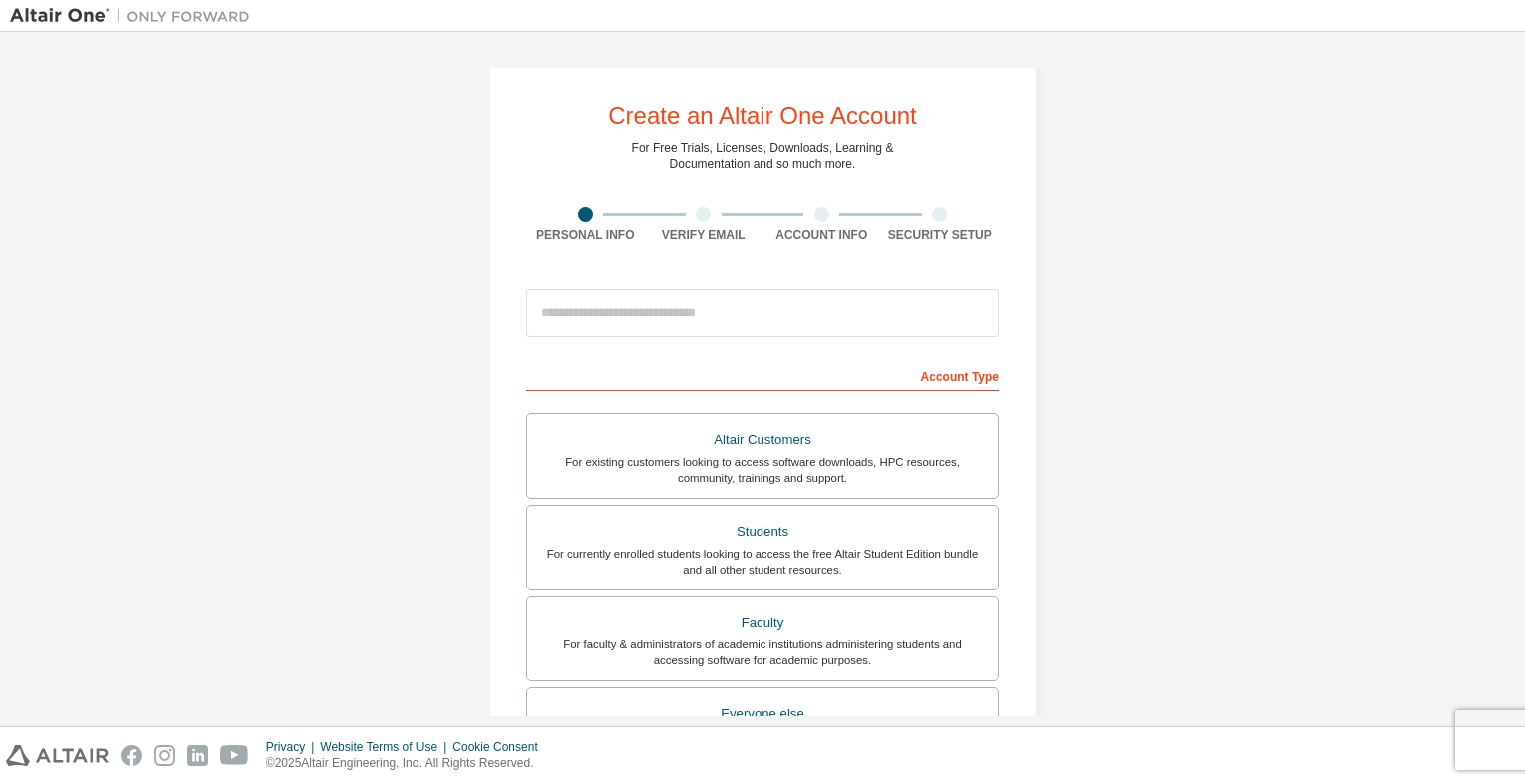 click at bounding box center (703, 214) 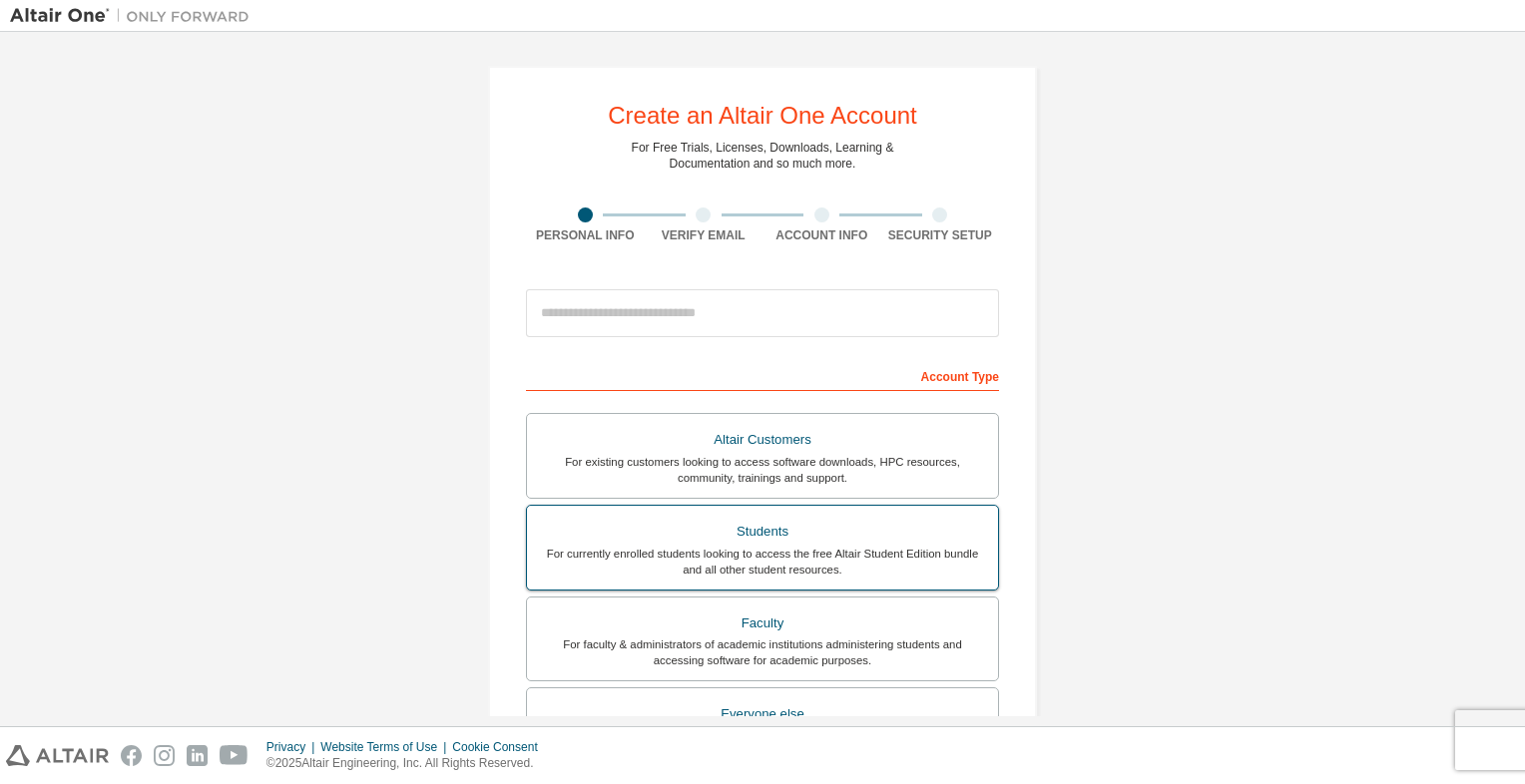 click on "For currently enrolled students looking to access the free Altair Student Edition bundle and all other student resources." at bounding box center (762, 562) 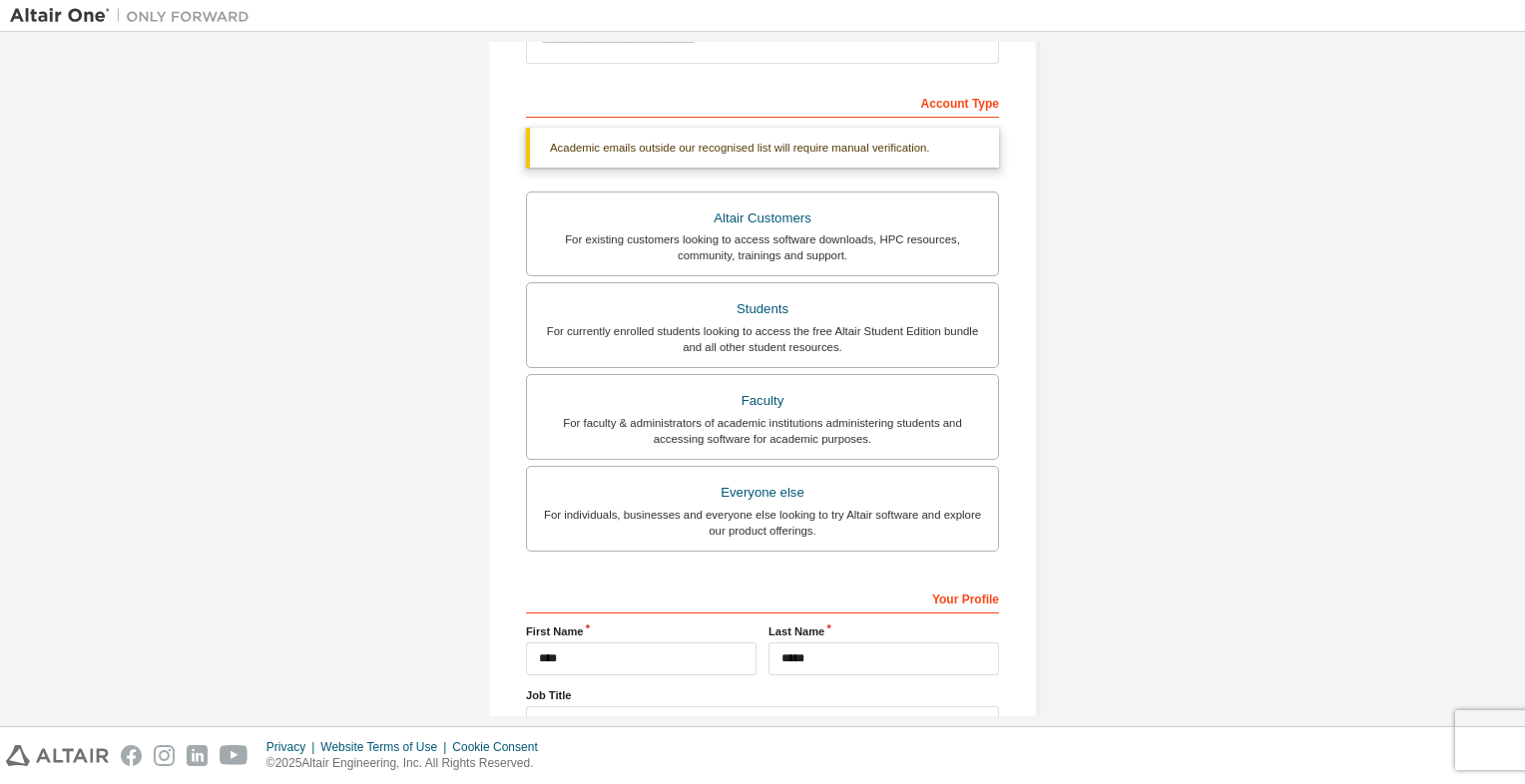 scroll, scrollTop: 430, scrollLeft: 0, axis: vertical 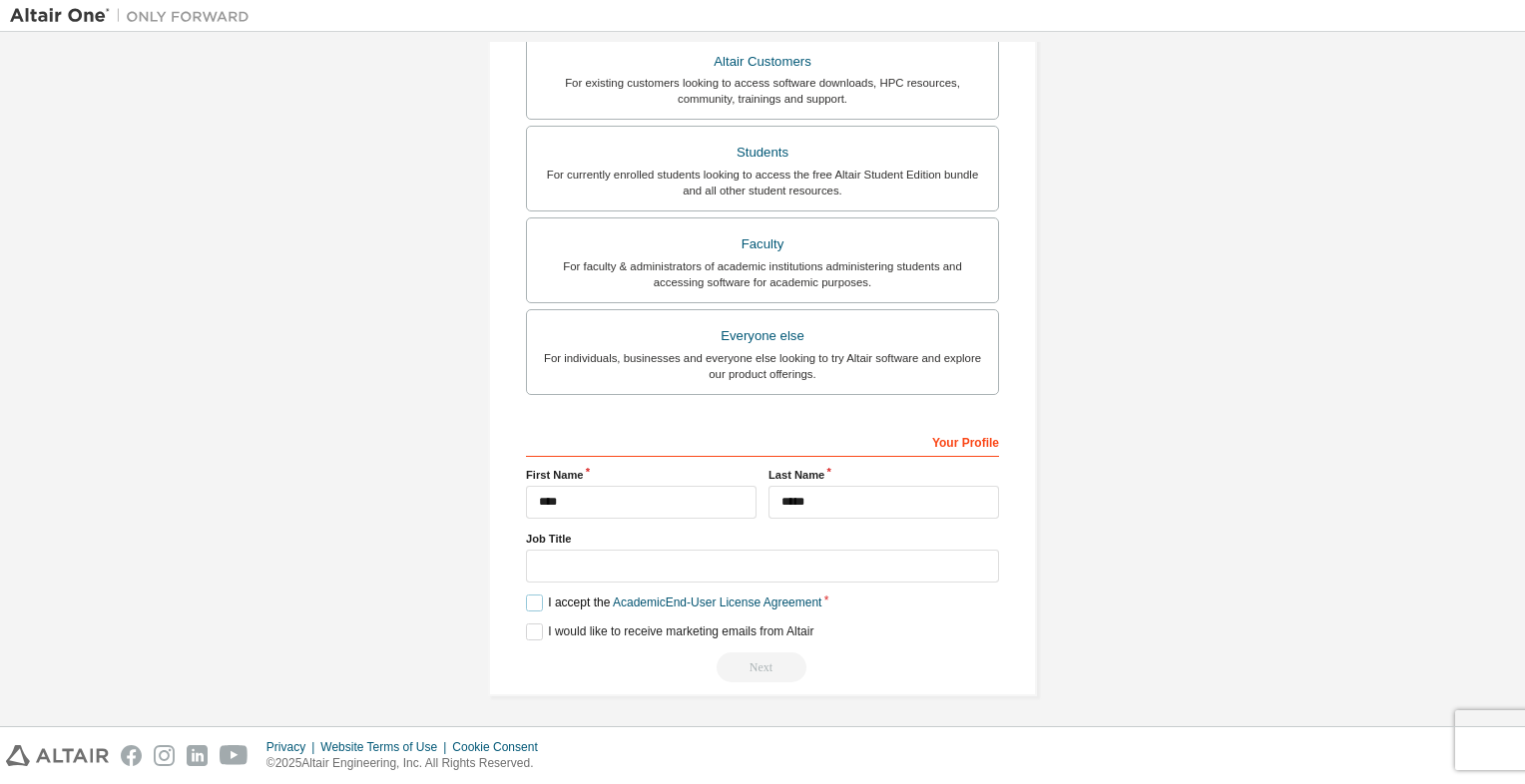 click on "I accept the   Academic   End-User License Agreement" at bounding box center (674, 602) 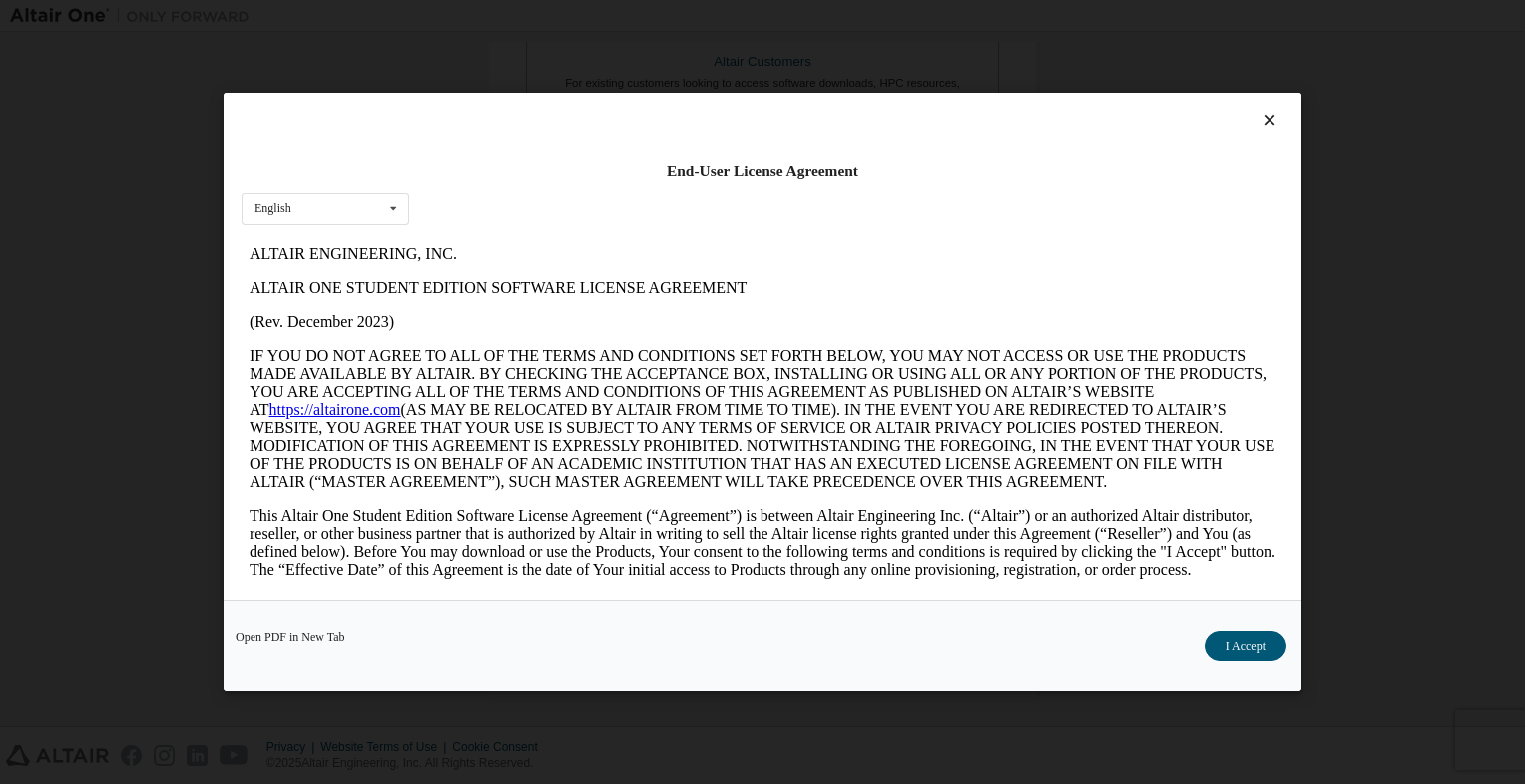 scroll, scrollTop: 0, scrollLeft: 0, axis: both 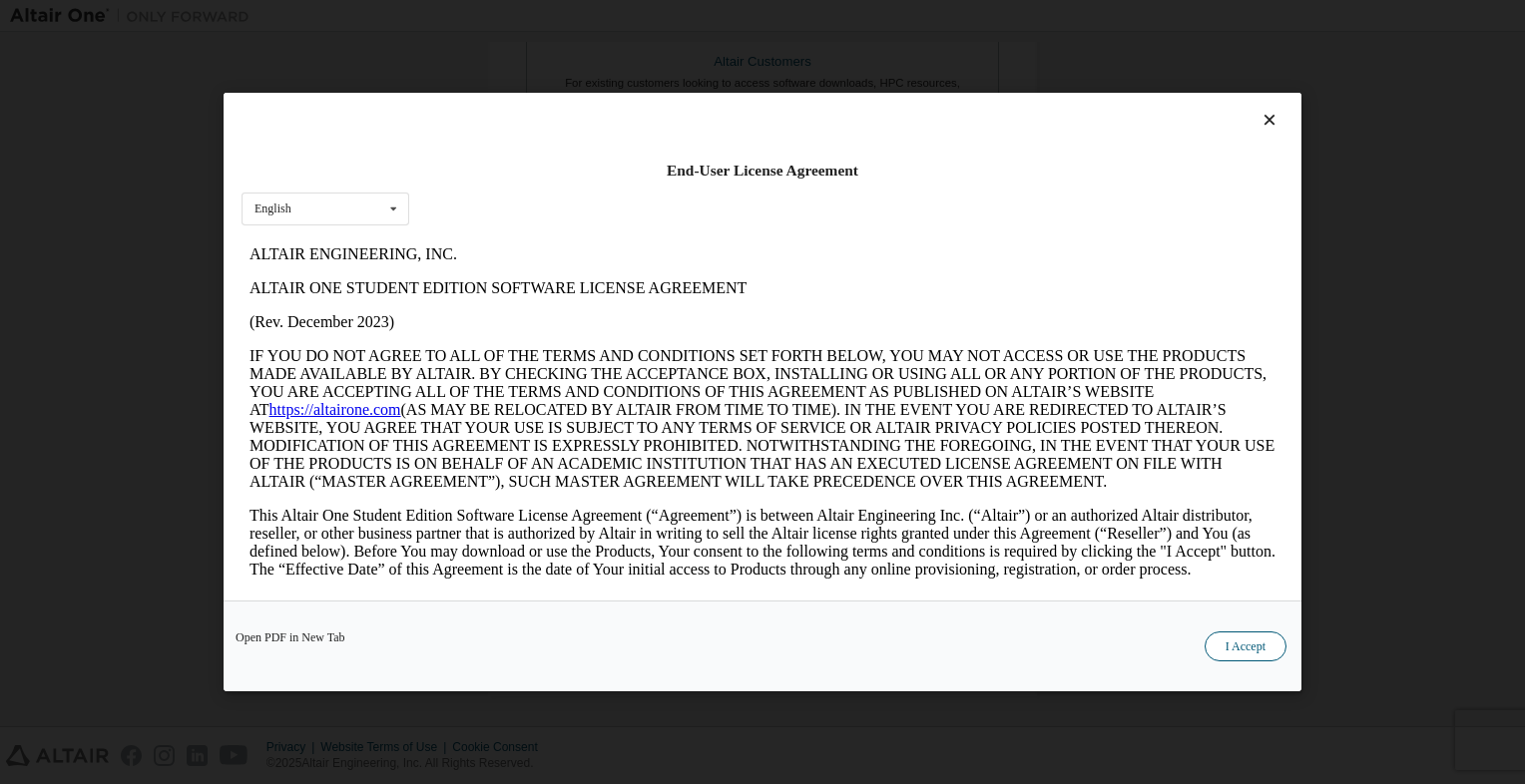 click on "I Accept" at bounding box center [1246, 646] 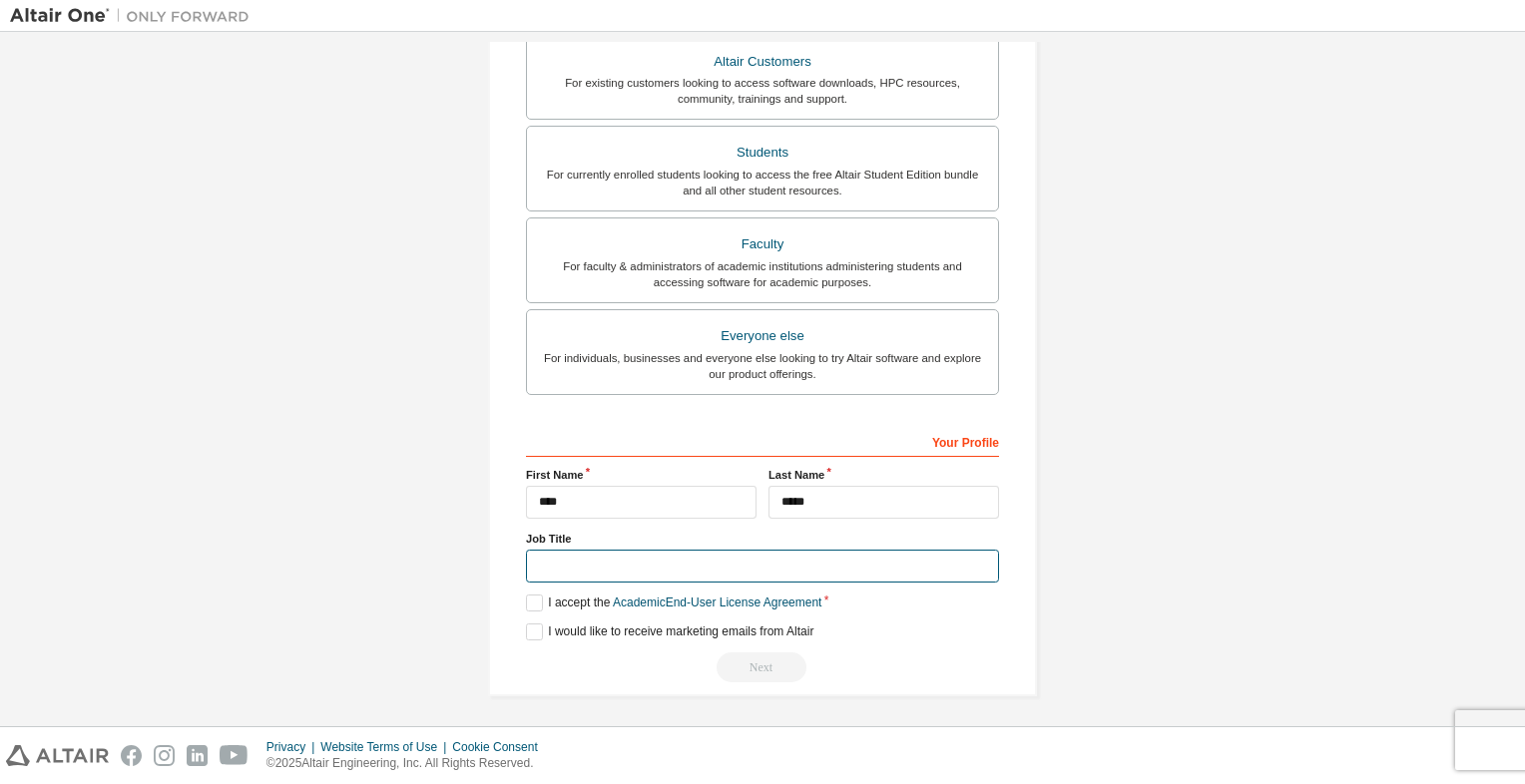 click at bounding box center (762, 566) 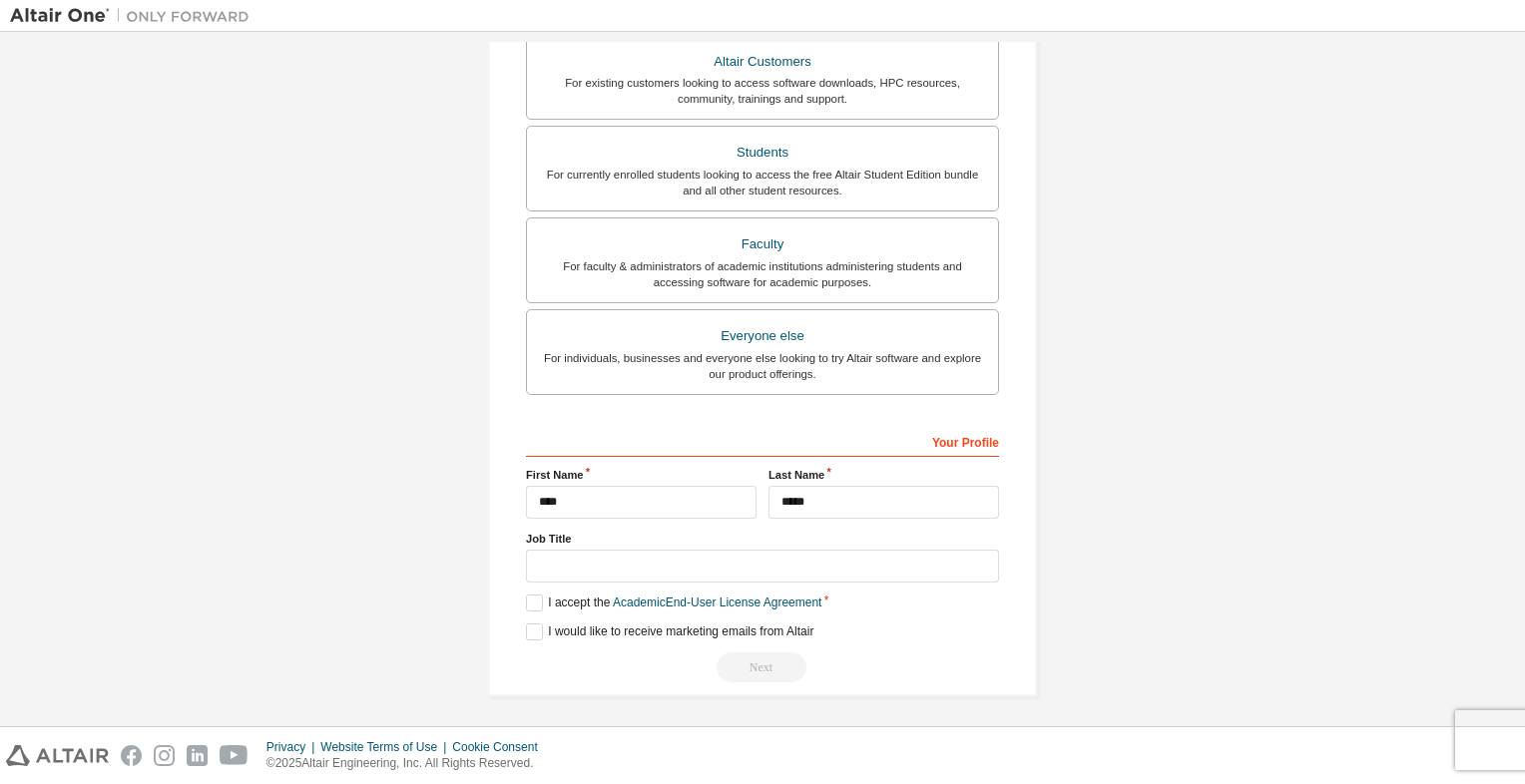 click on "**********" at bounding box center [762, 554] 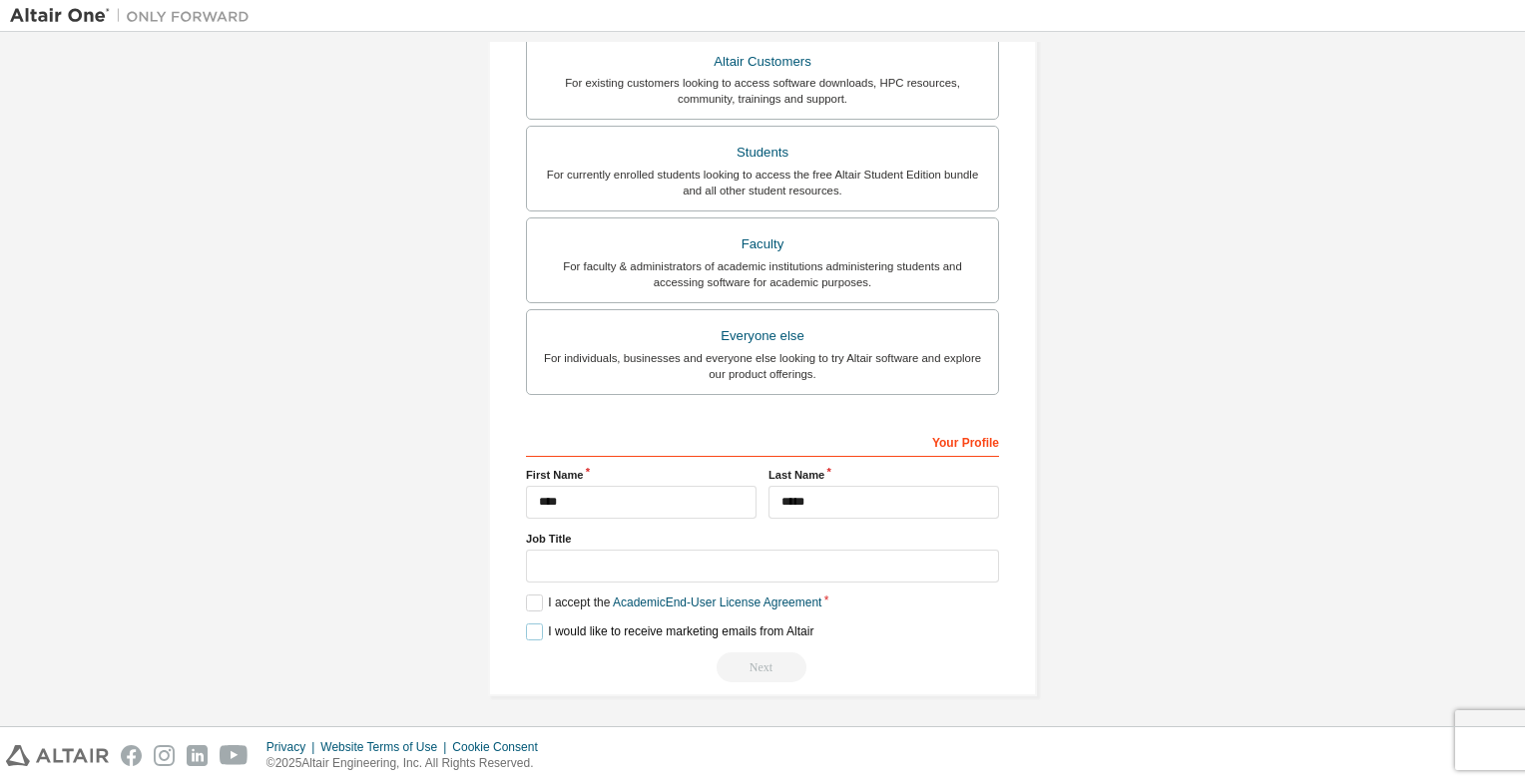 click on "I would like to receive marketing emails from Altair" at bounding box center [670, 631] 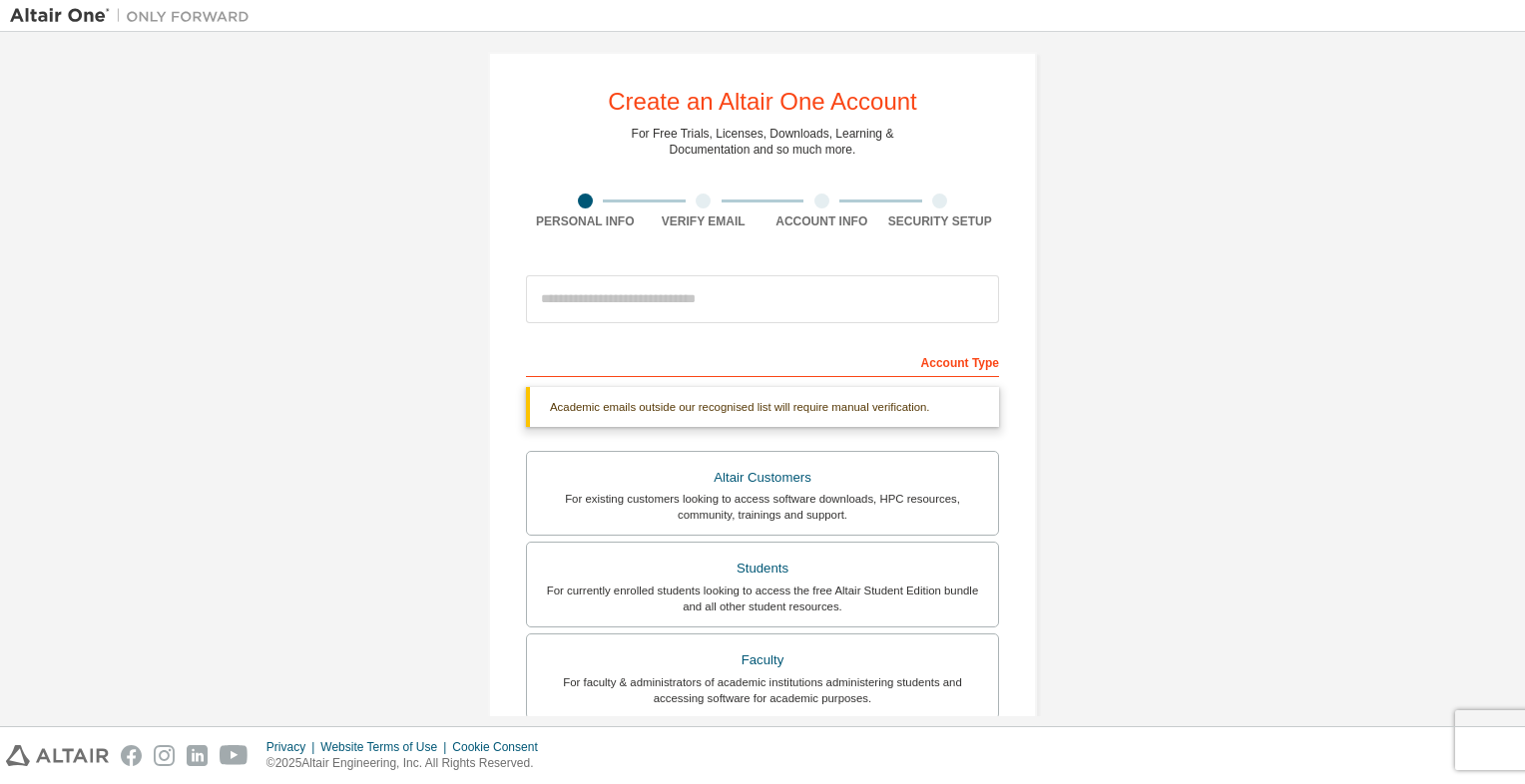 scroll, scrollTop: 0, scrollLeft: 0, axis: both 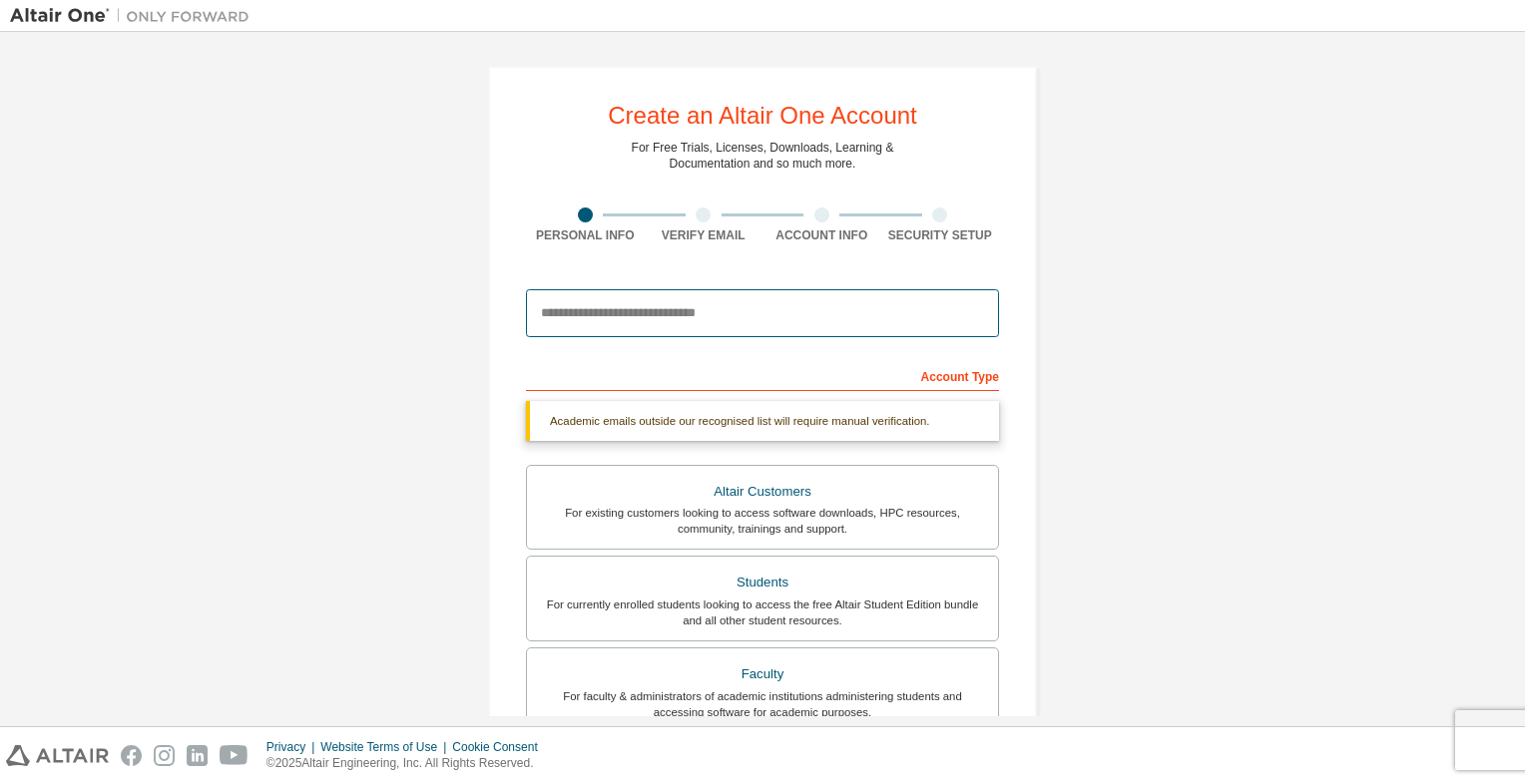click at bounding box center (762, 313) 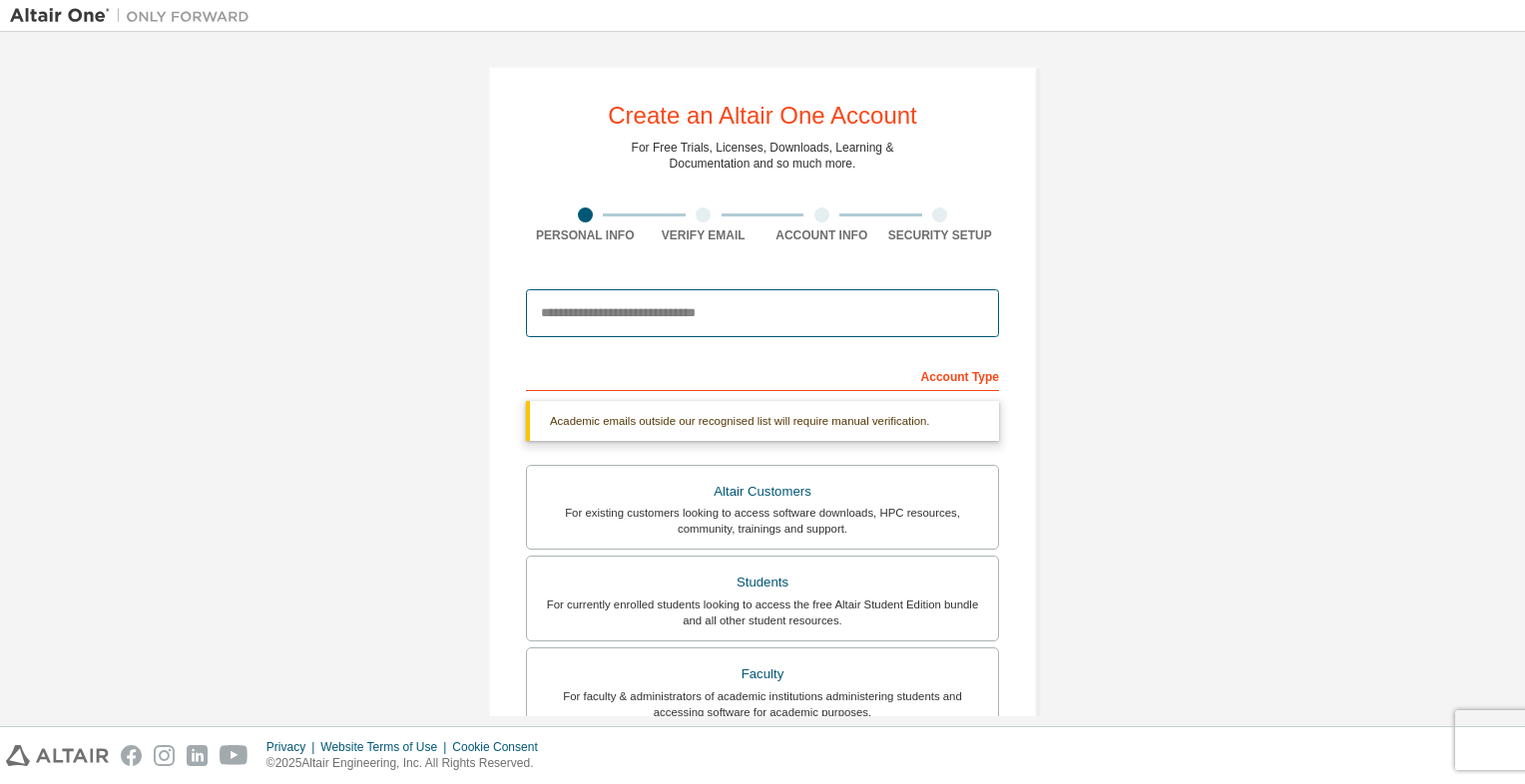 type on "**********" 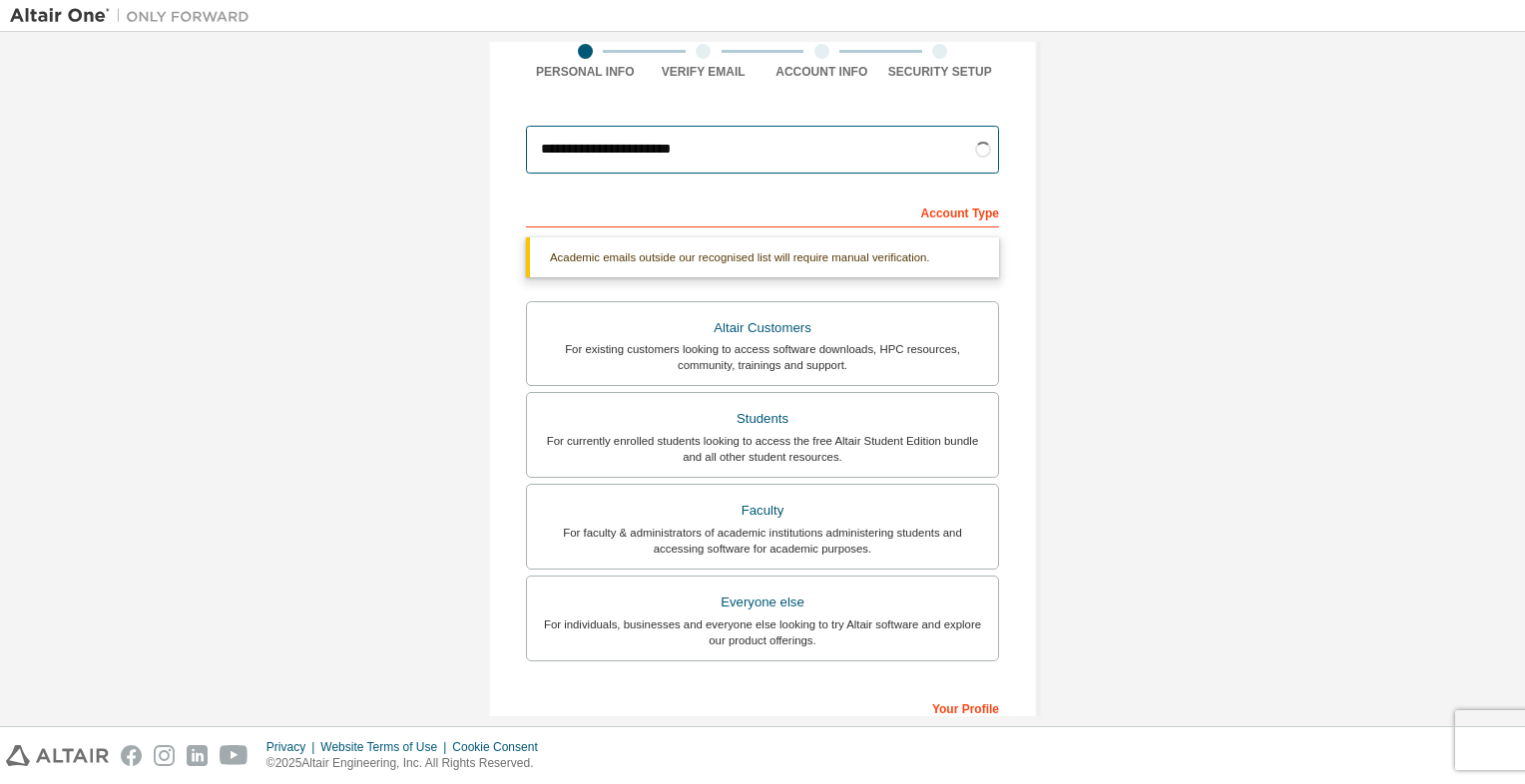 scroll, scrollTop: 0, scrollLeft: 0, axis: both 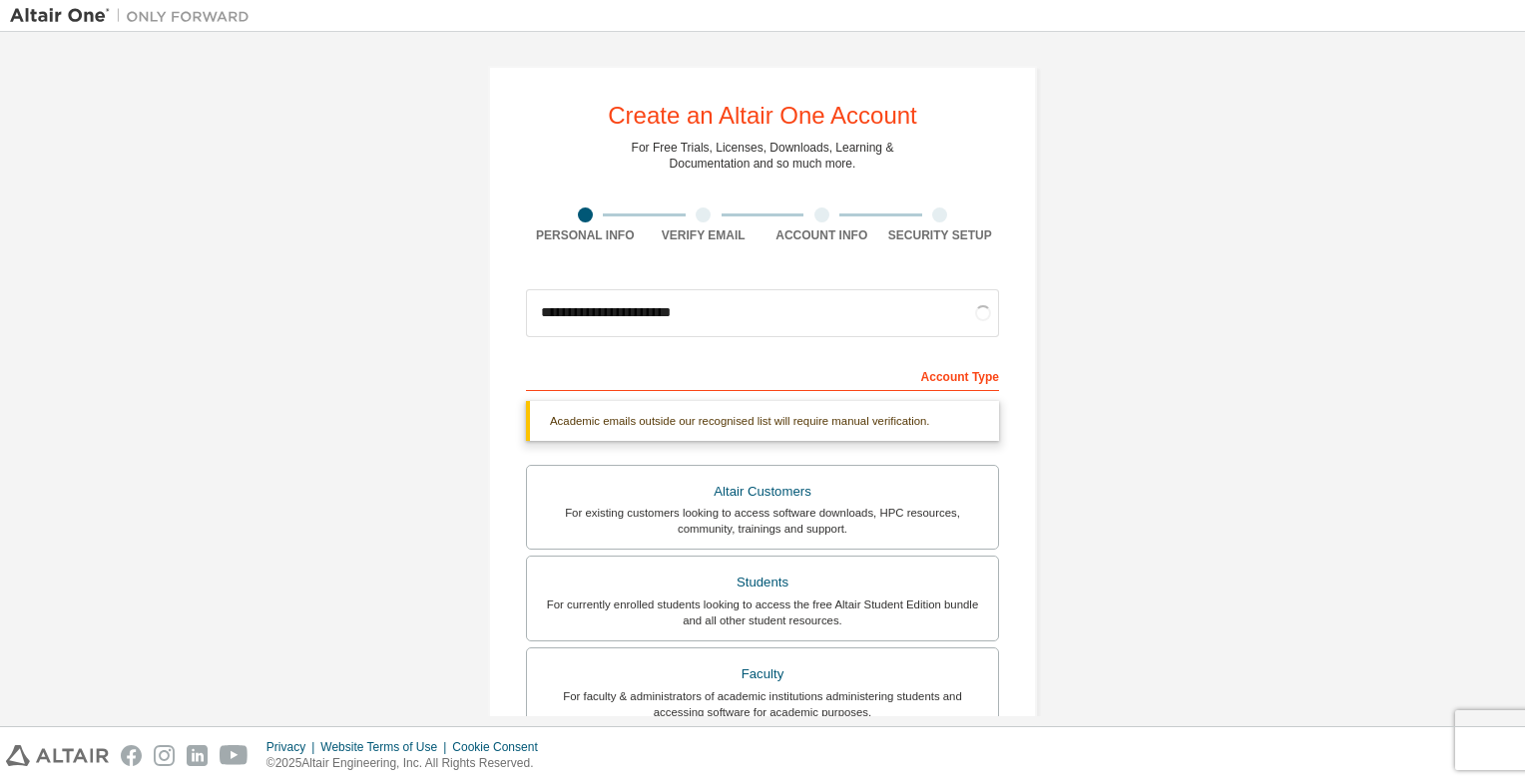 click at bounding box center [703, 214] 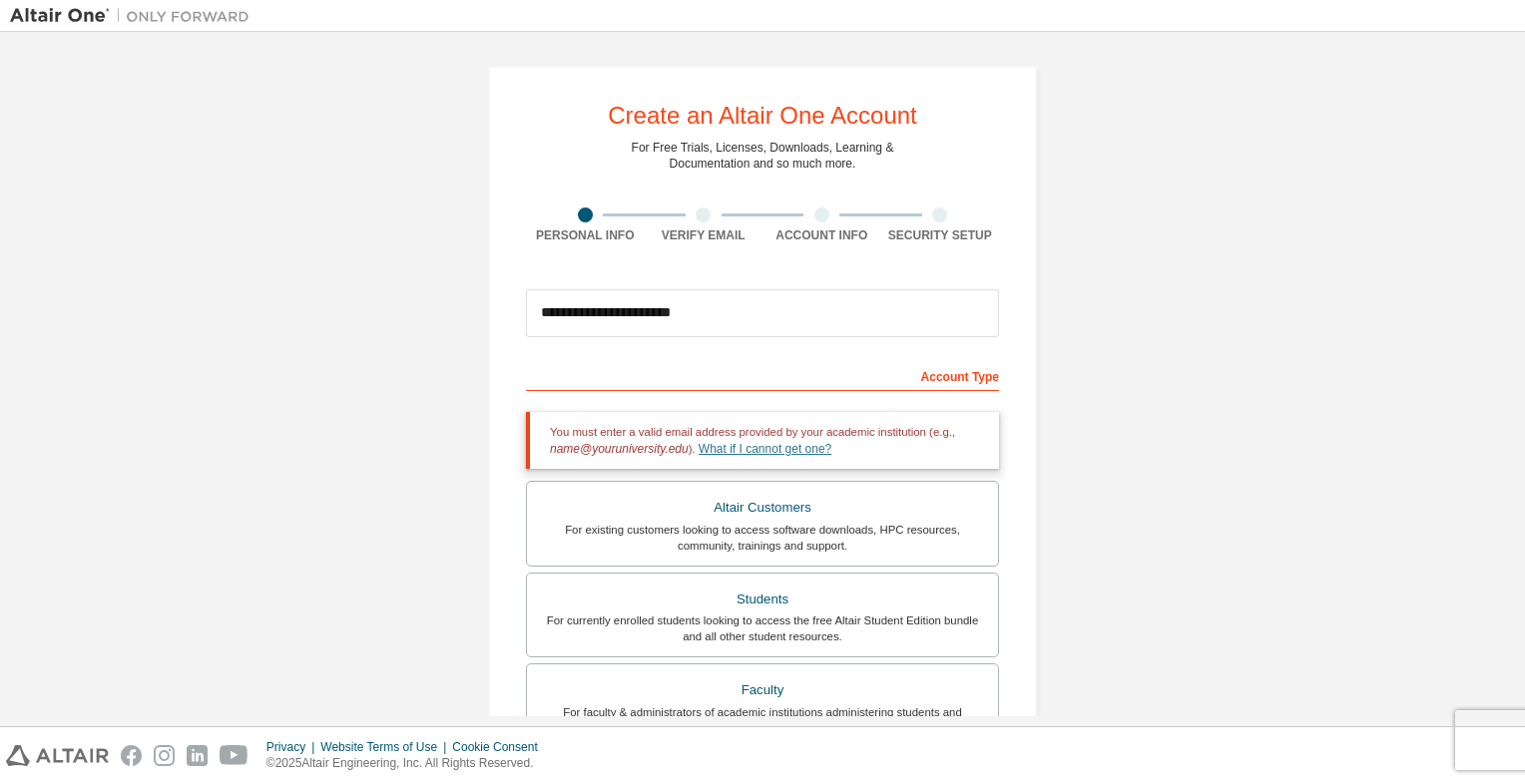 click on "What if I cannot get one?" at bounding box center [764, 449] 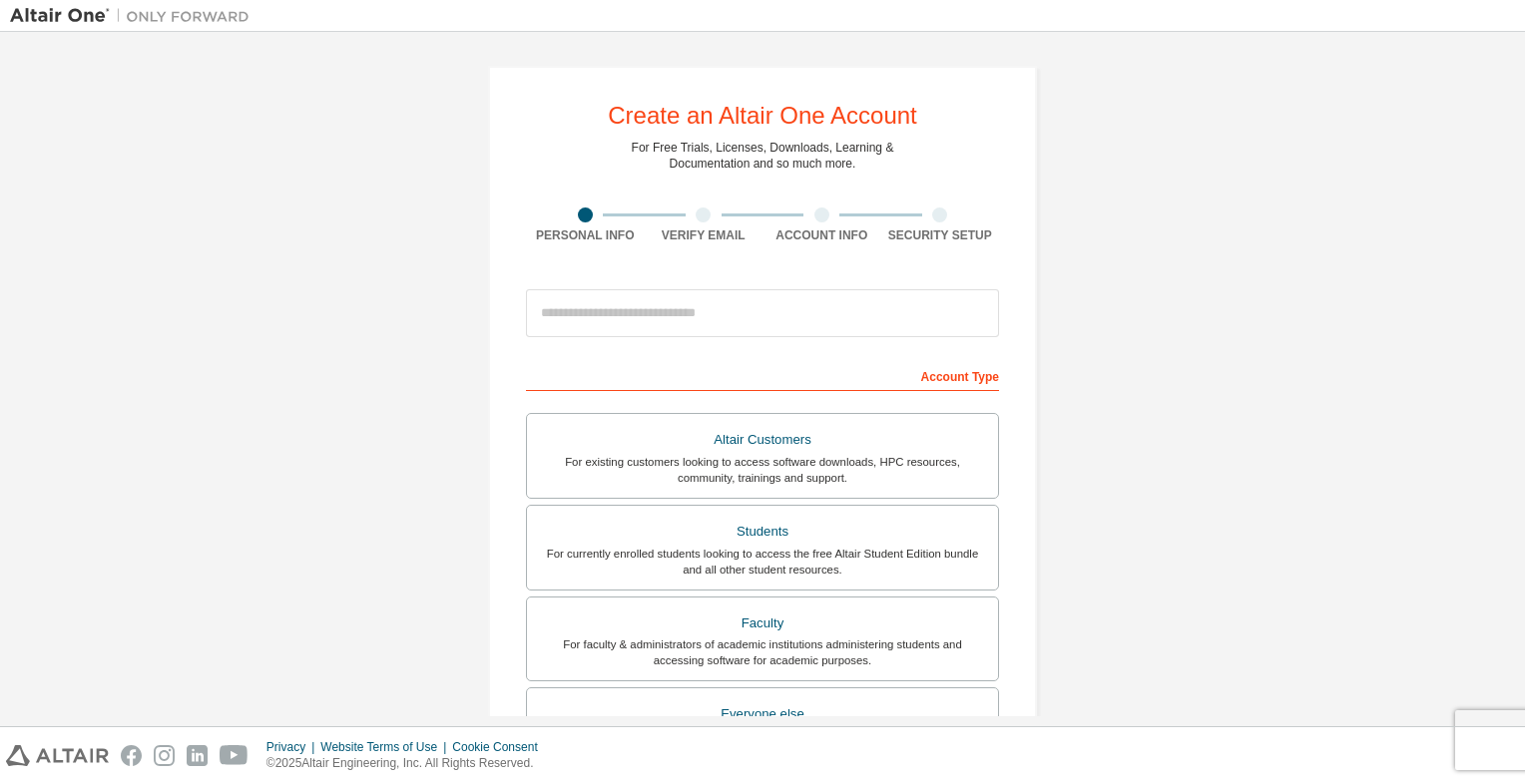 scroll, scrollTop: 0, scrollLeft: 0, axis: both 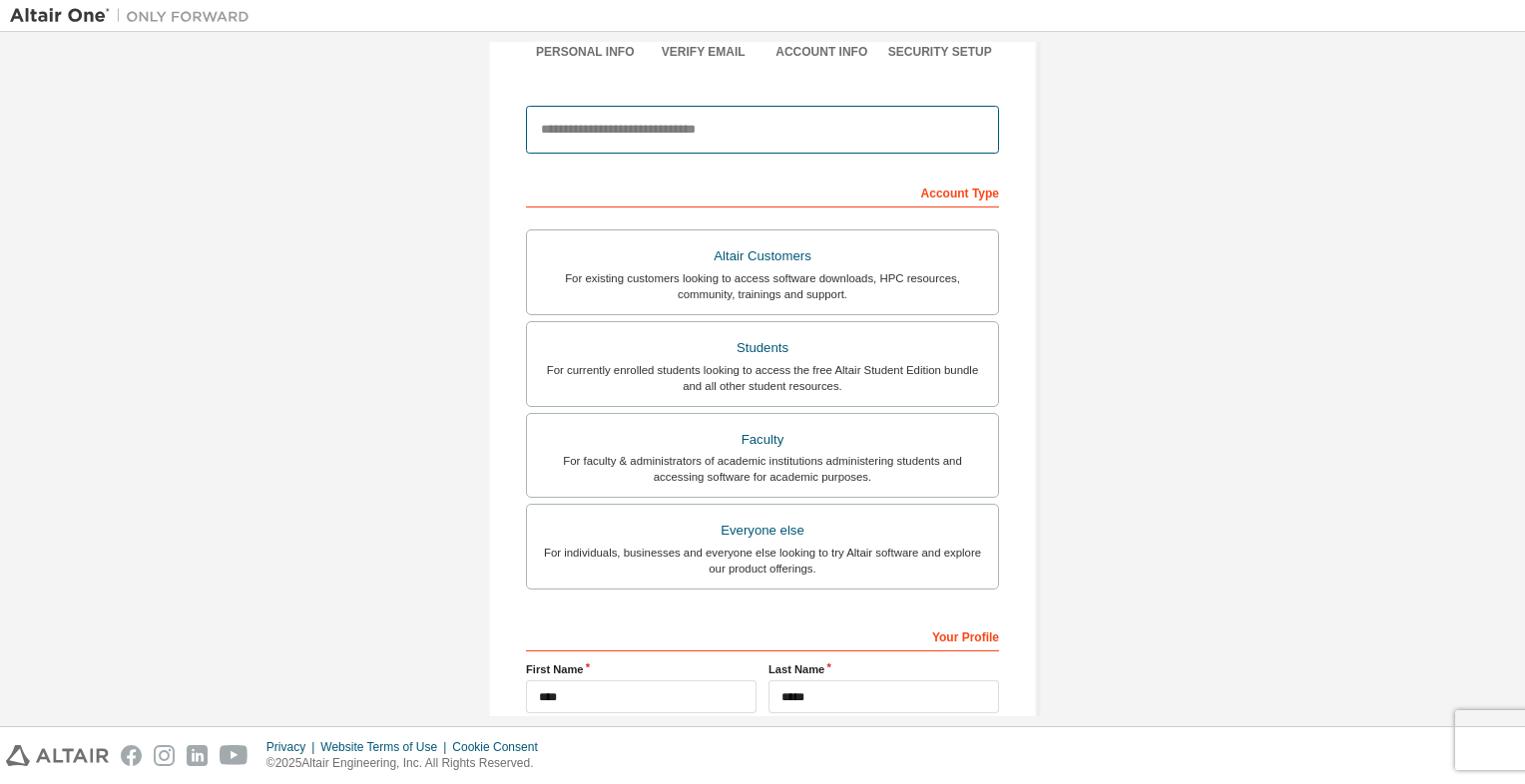 click at bounding box center (762, 130) 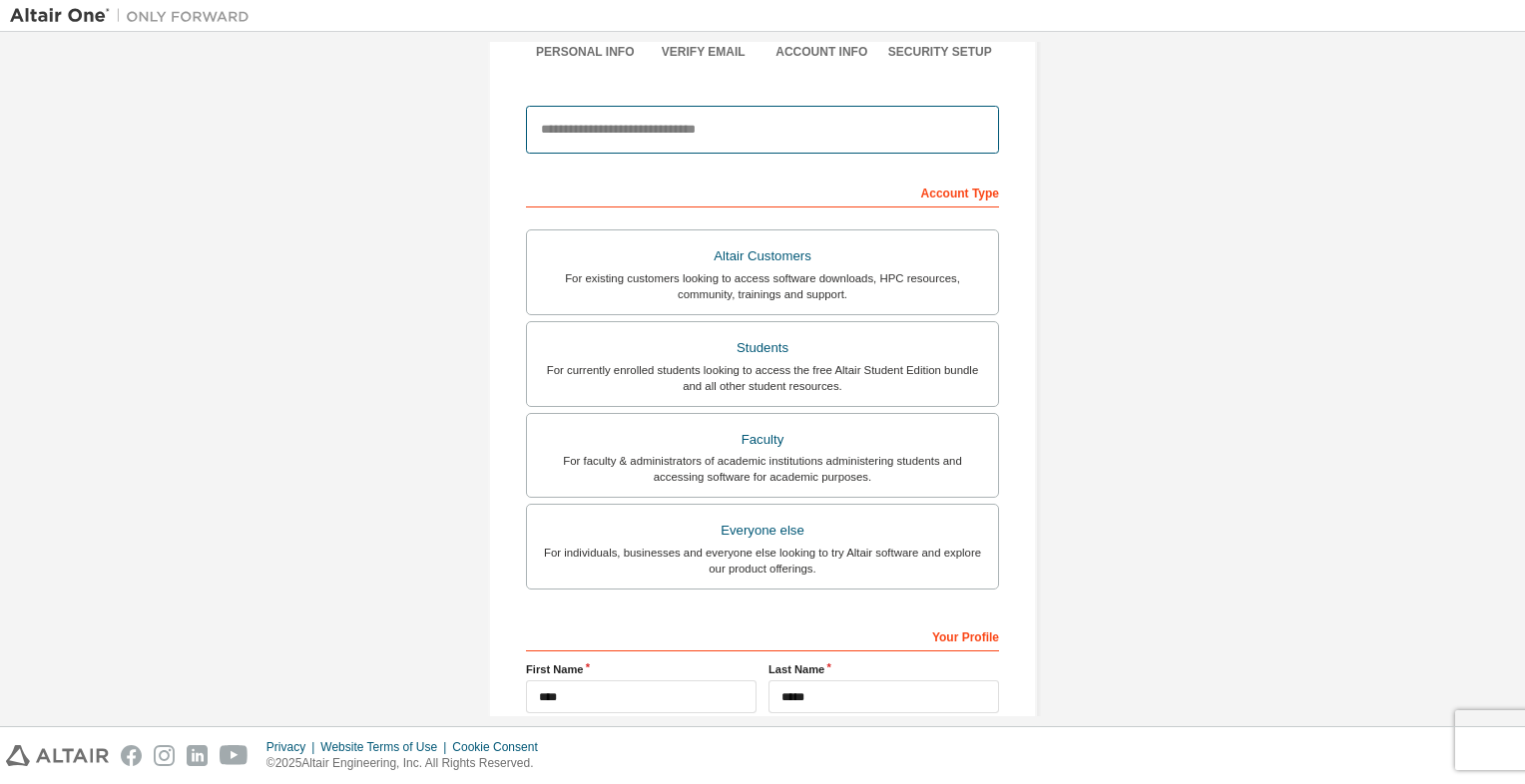 type on "**********" 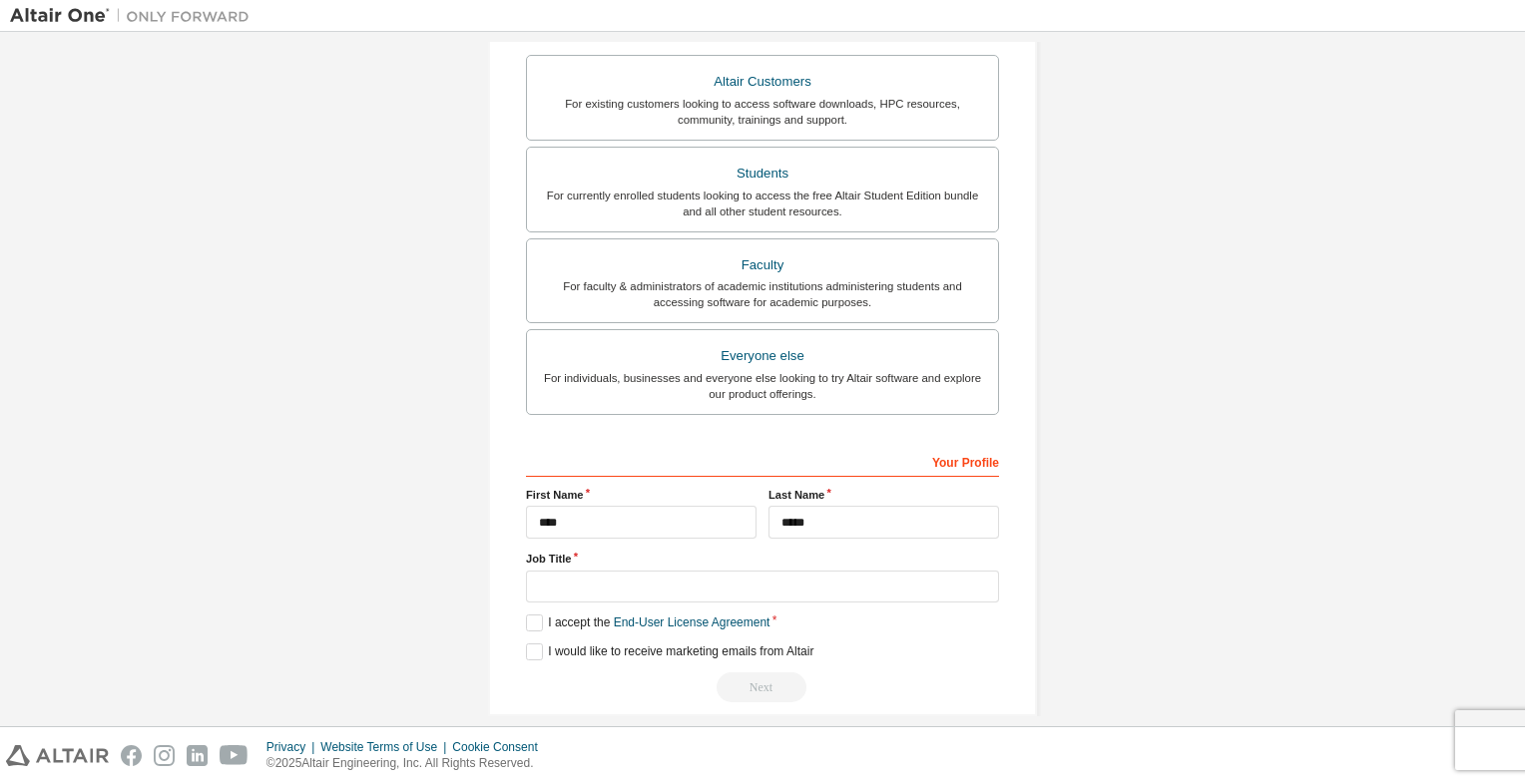 scroll, scrollTop: 378, scrollLeft: 0, axis: vertical 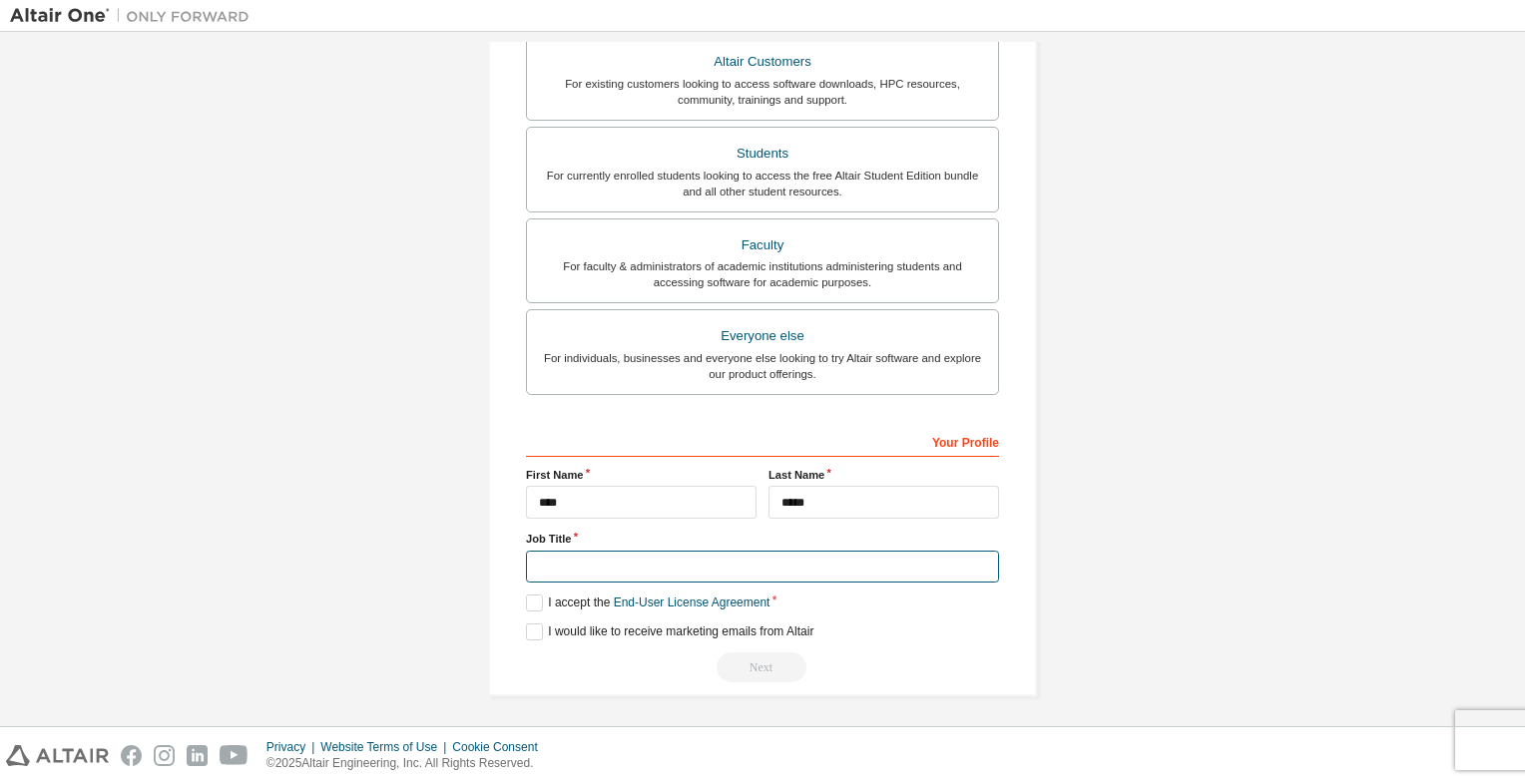 click at bounding box center (762, 567) 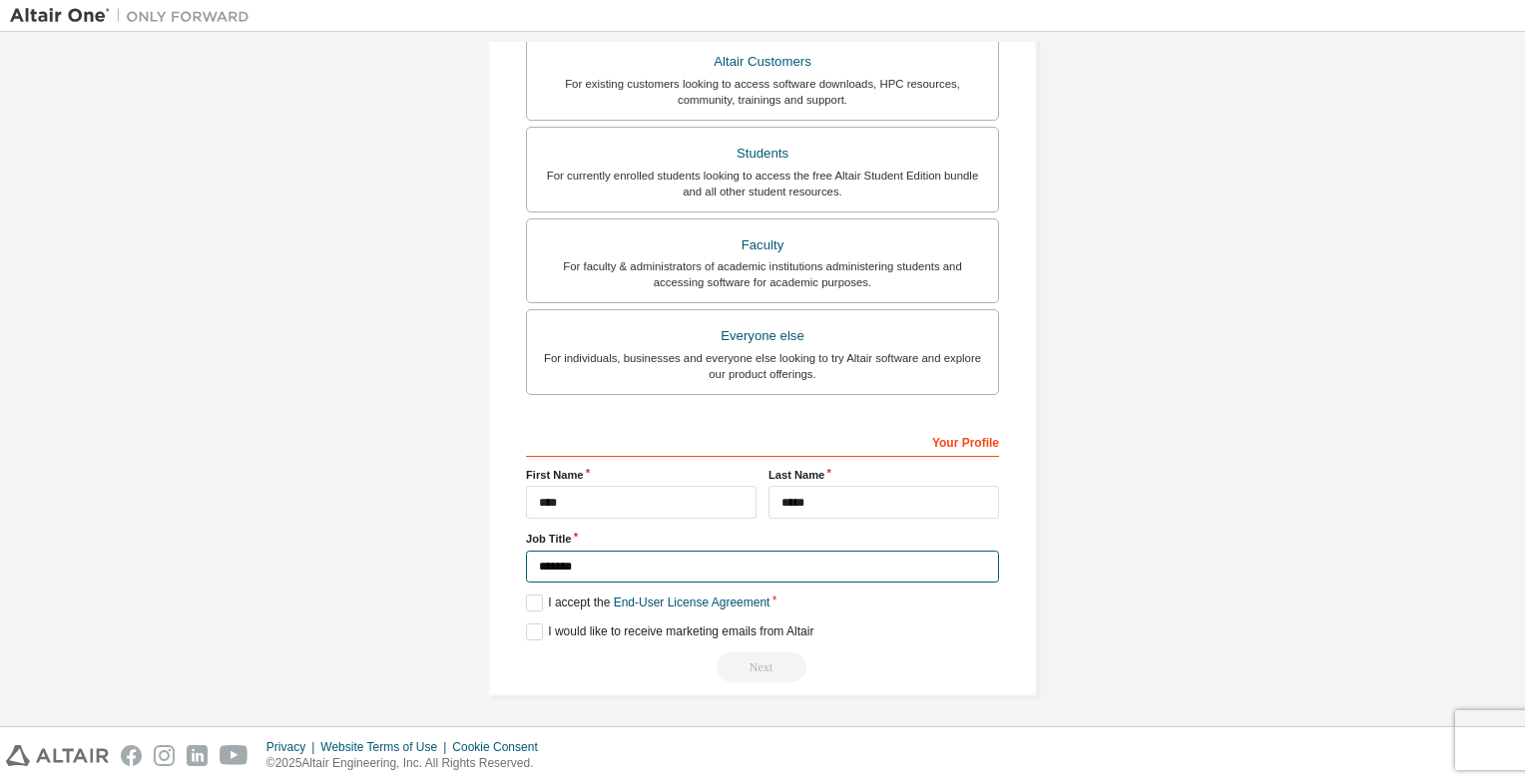 type on "*******" 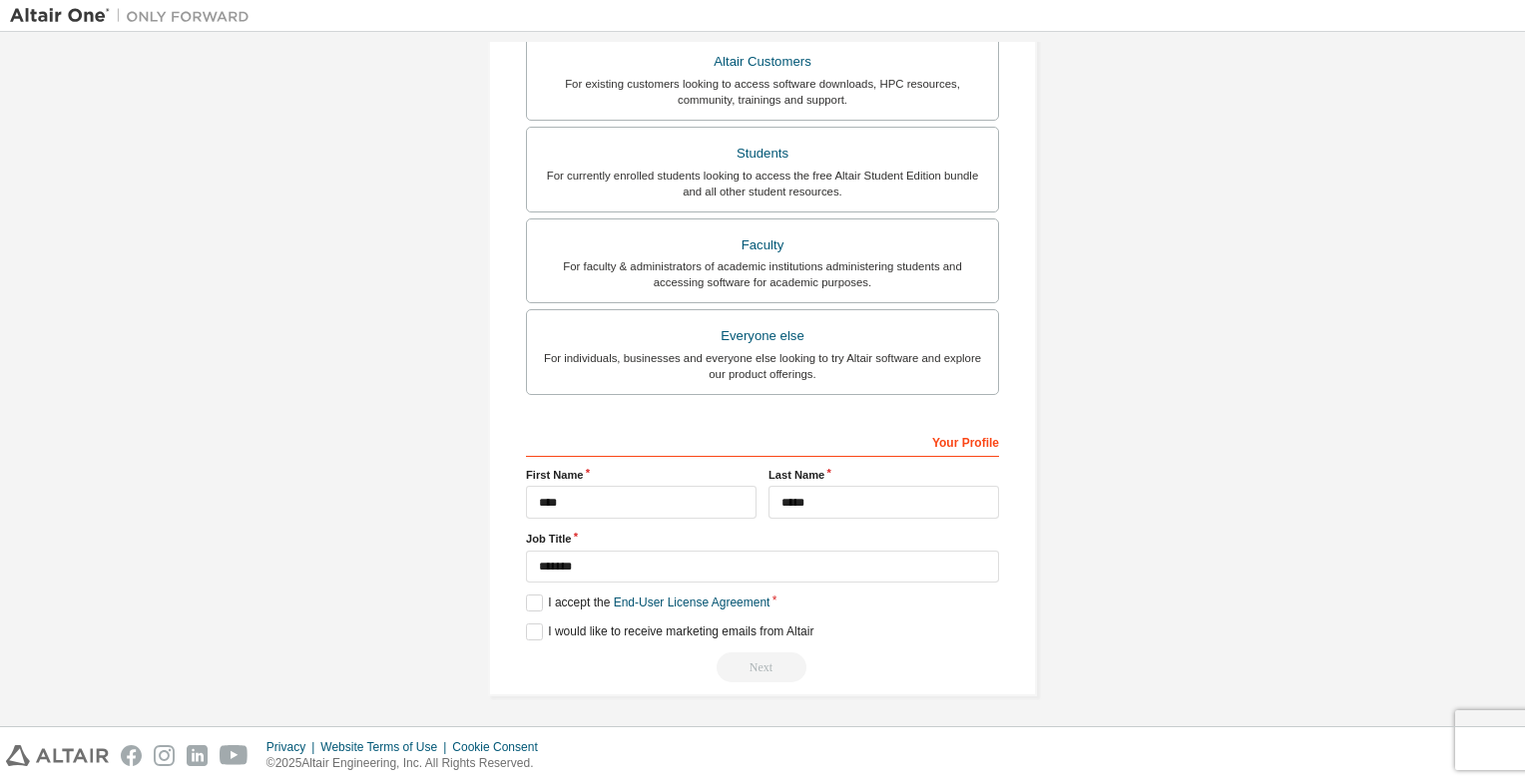 click on "Your Profile First Name **** Last Name ***** Job Title ******* Please provide State/Province to help us route sales and support resources to you more efficiently. I accept the    End-User License Agreement I would like to receive marketing emails from Altair Next" at bounding box center [762, 554] 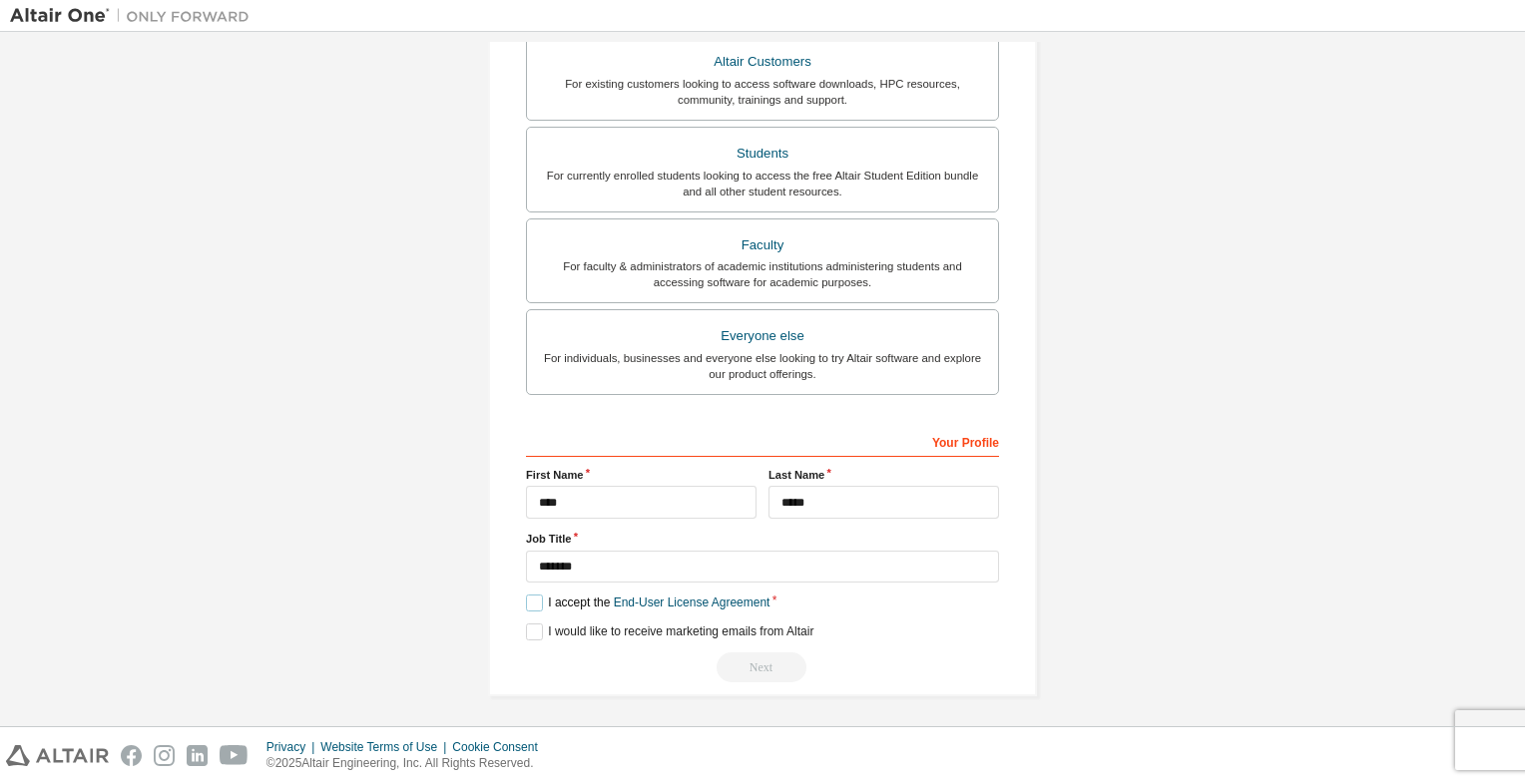 click on "I accept the    End-User License Agreement" at bounding box center (648, 602) 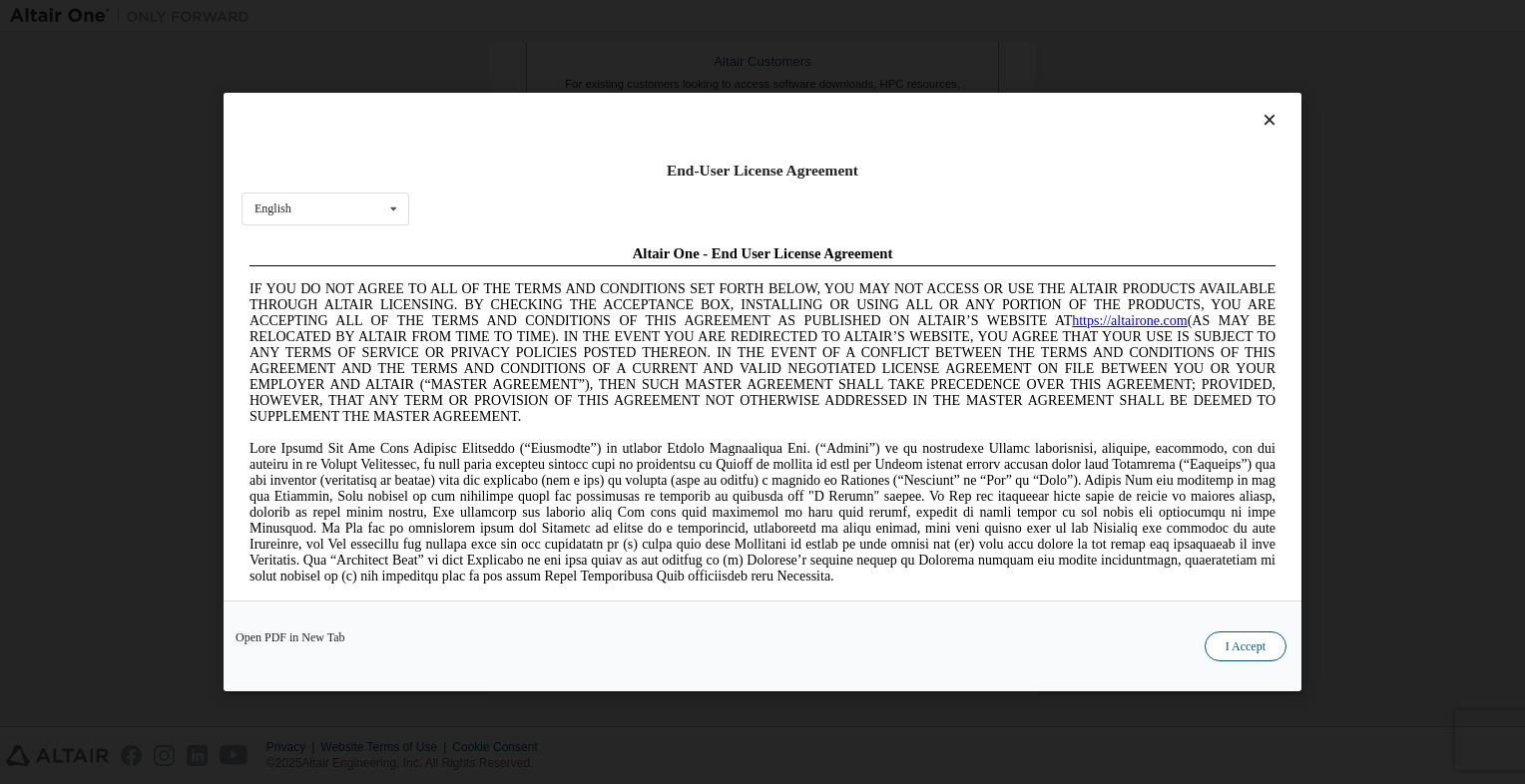 scroll, scrollTop: 0, scrollLeft: 0, axis: both 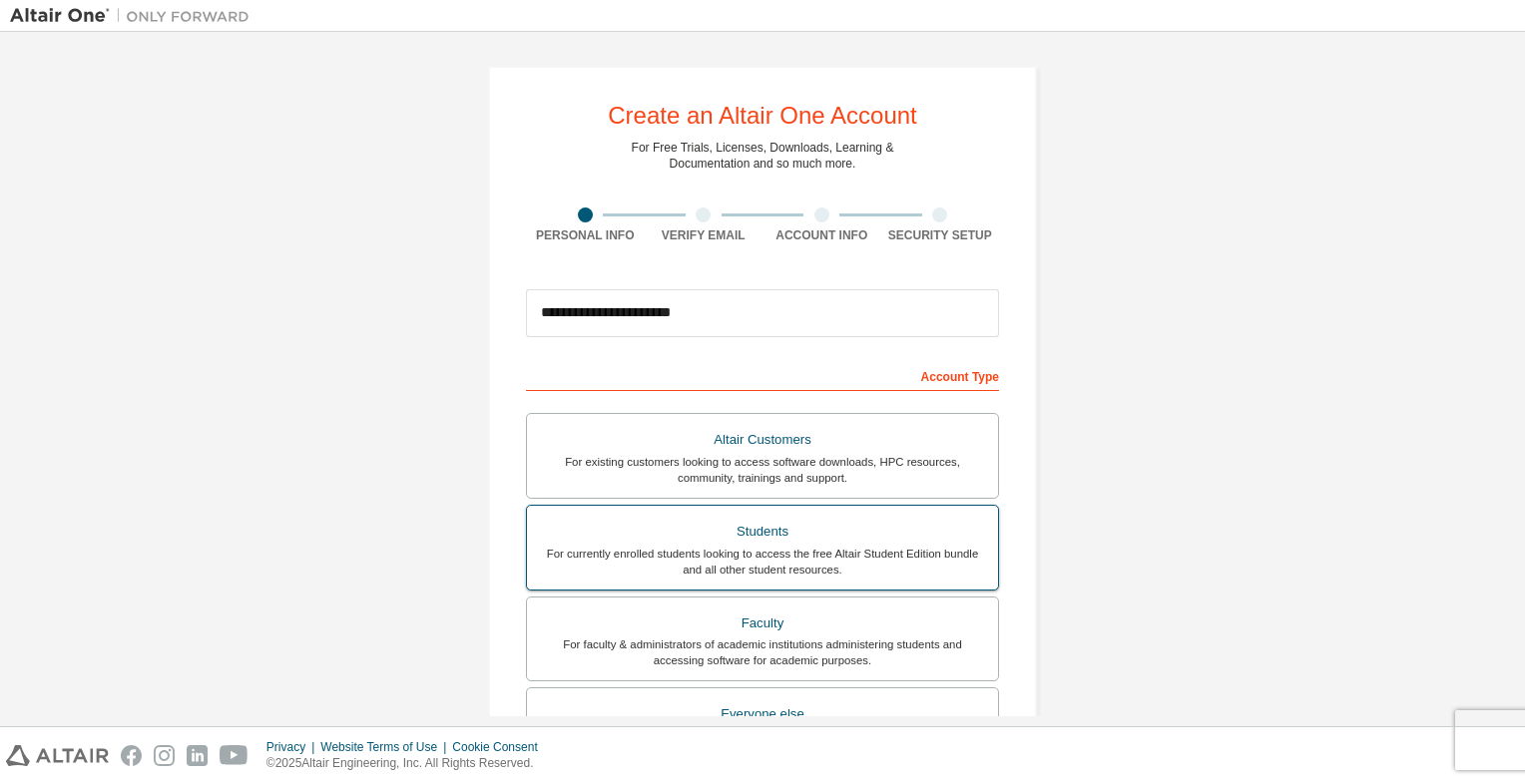 click on "Students" at bounding box center (762, 532) 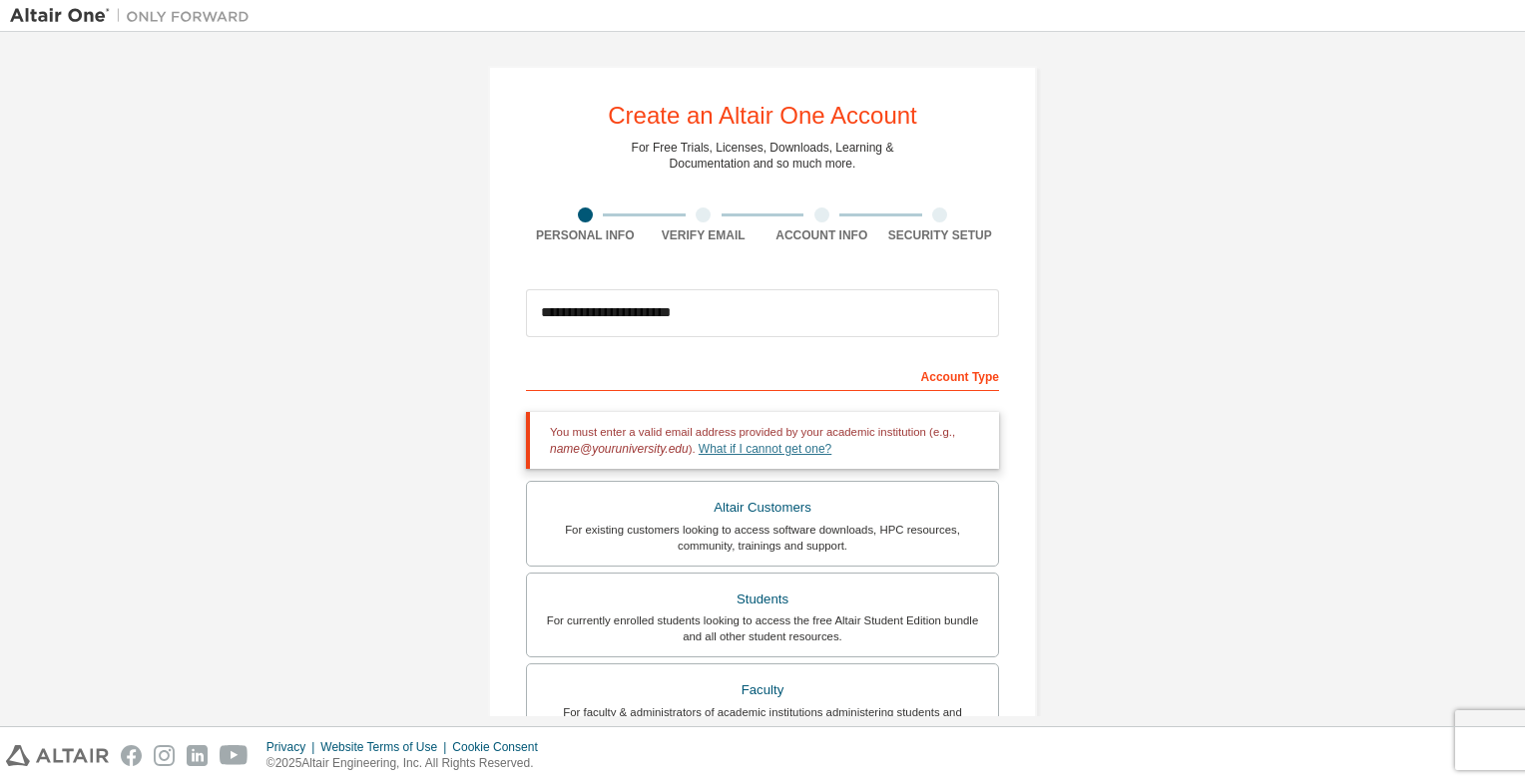 click on "What if I cannot get one?" at bounding box center [764, 449] 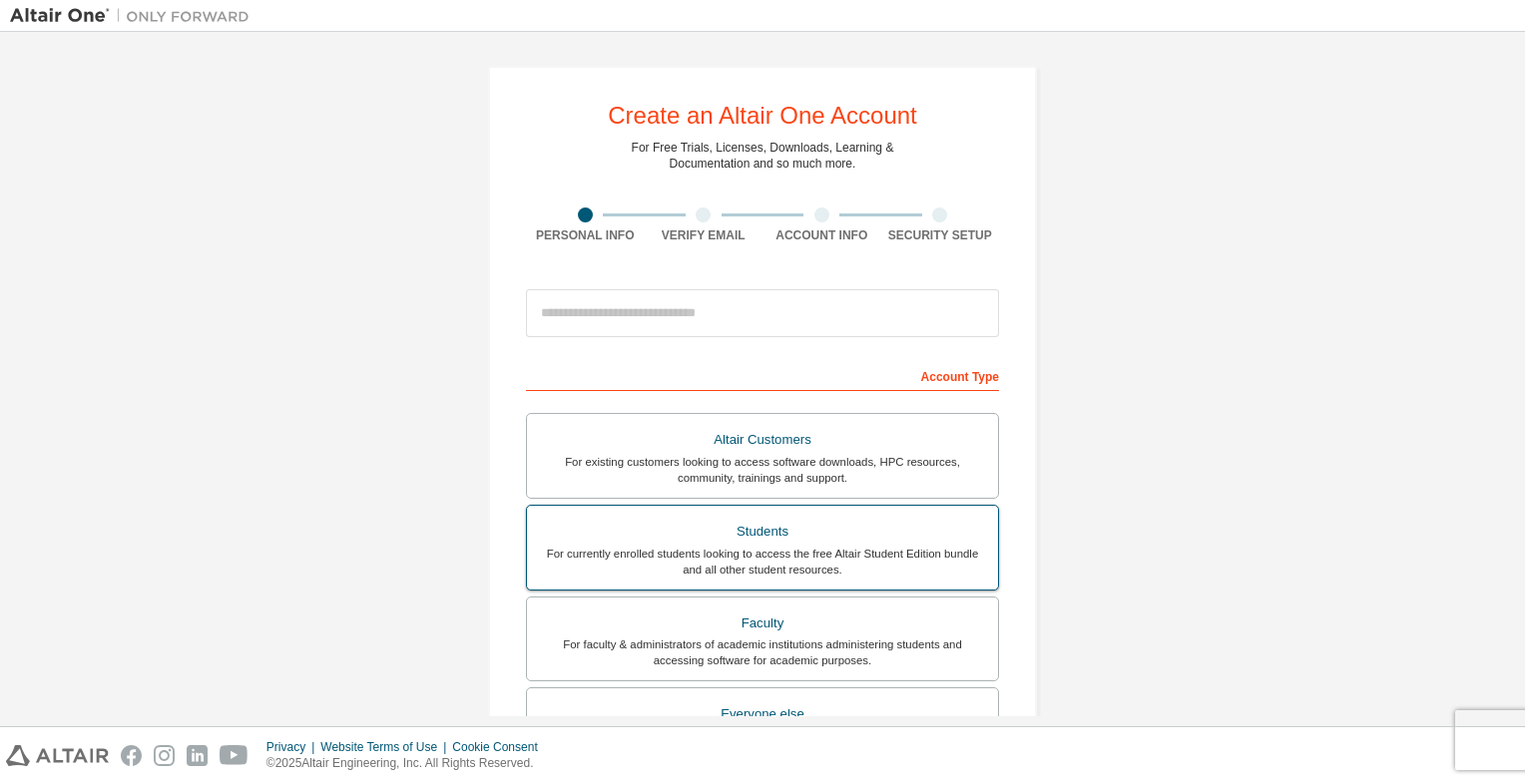 scroll, scrollTop: 0, scrollLeft: 0, axis: both 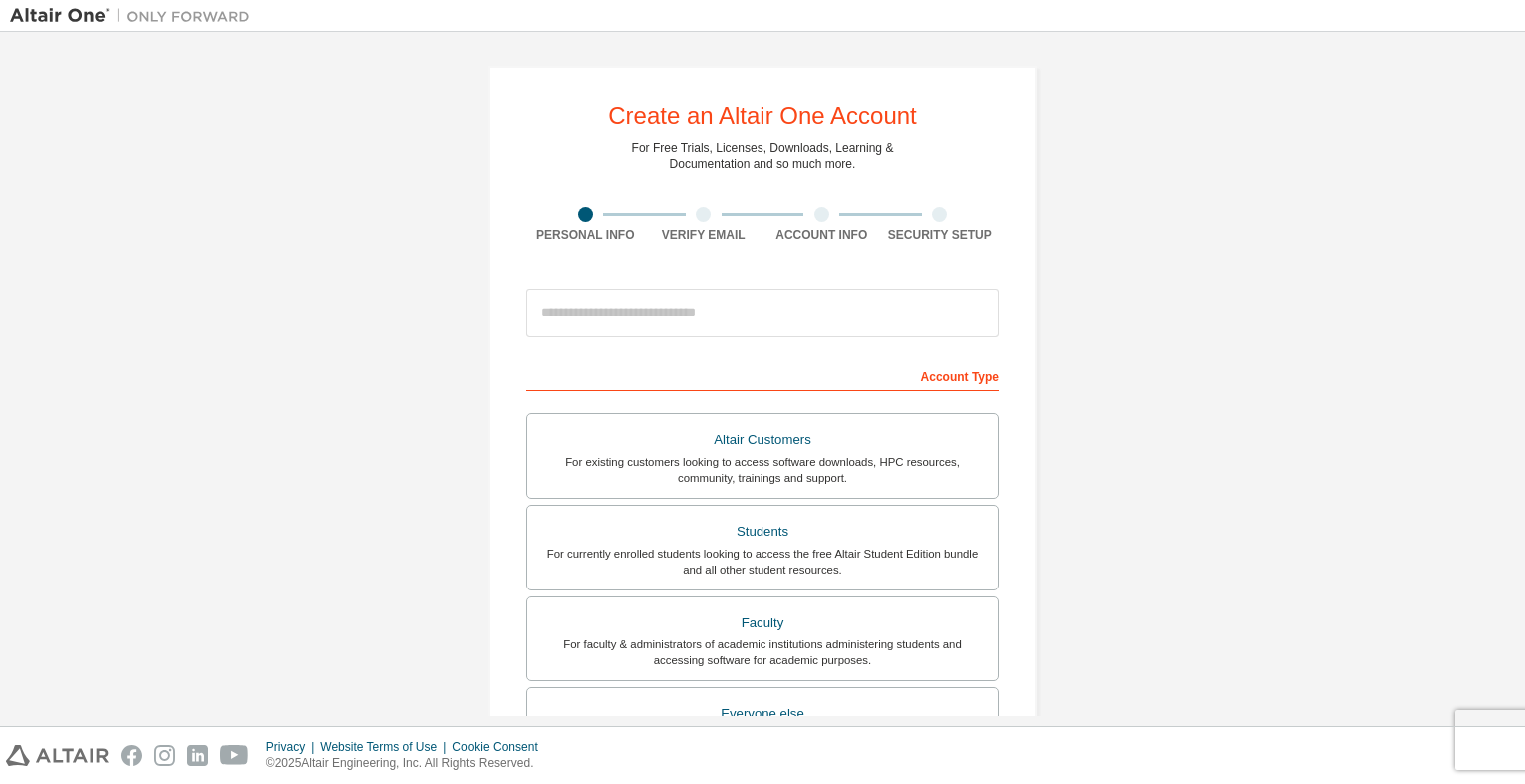 click on "Verify Email" at bounding box center (704, 225) 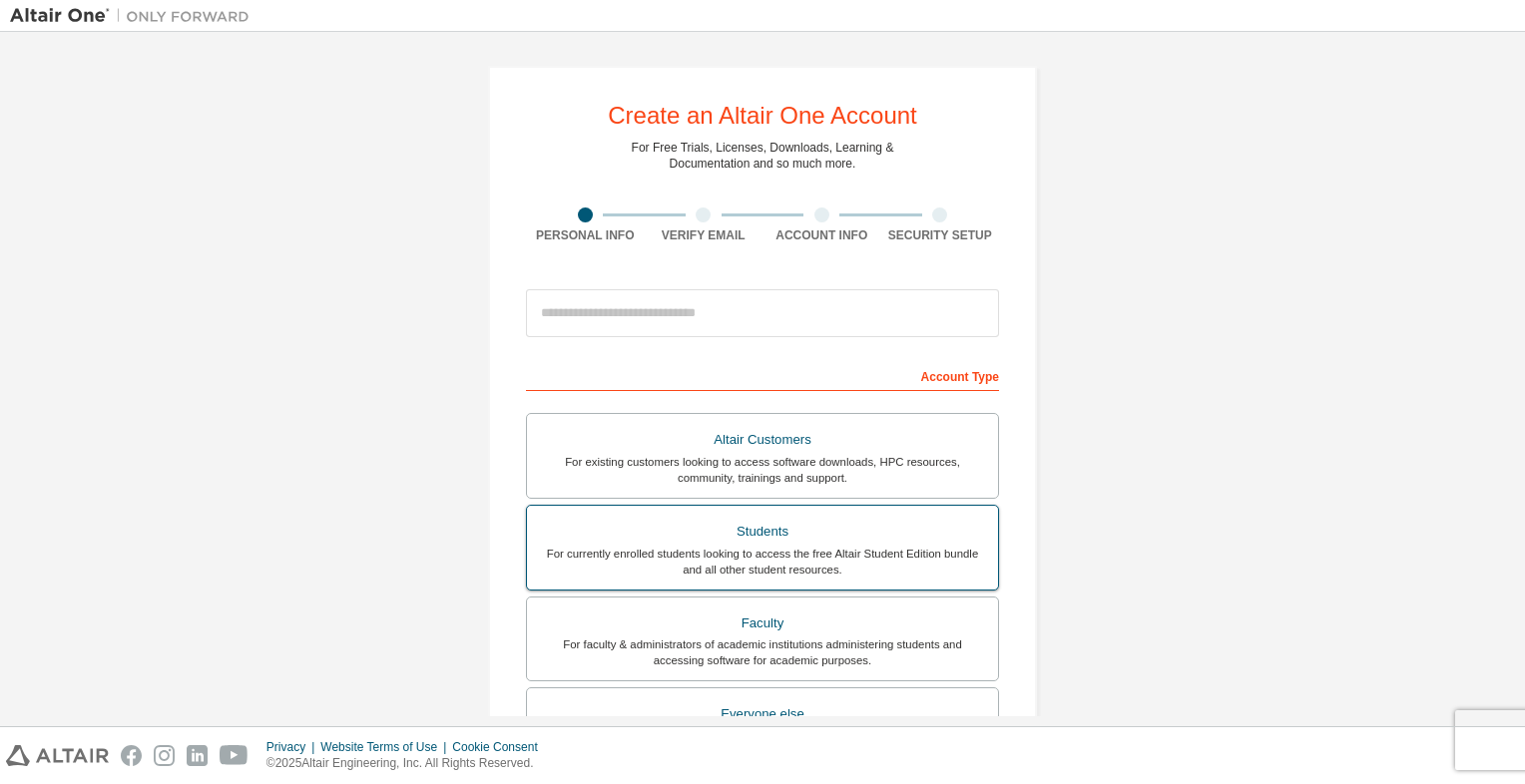 click on "For currently enrolled students looking to access the free Altair Student Edition bundle and all other student resources." at bounding box center [762, 562] 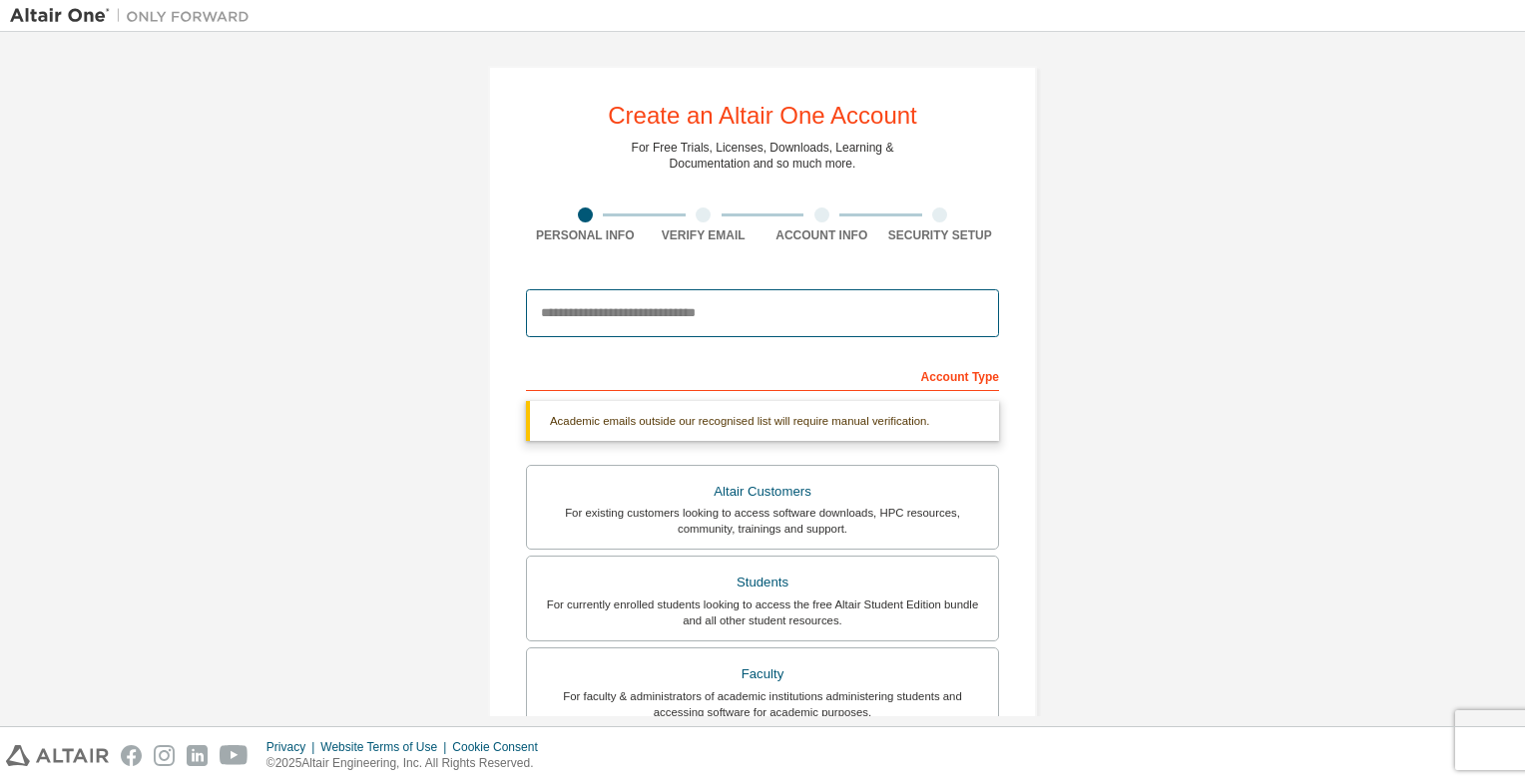 click at bounding box center (762, 313) 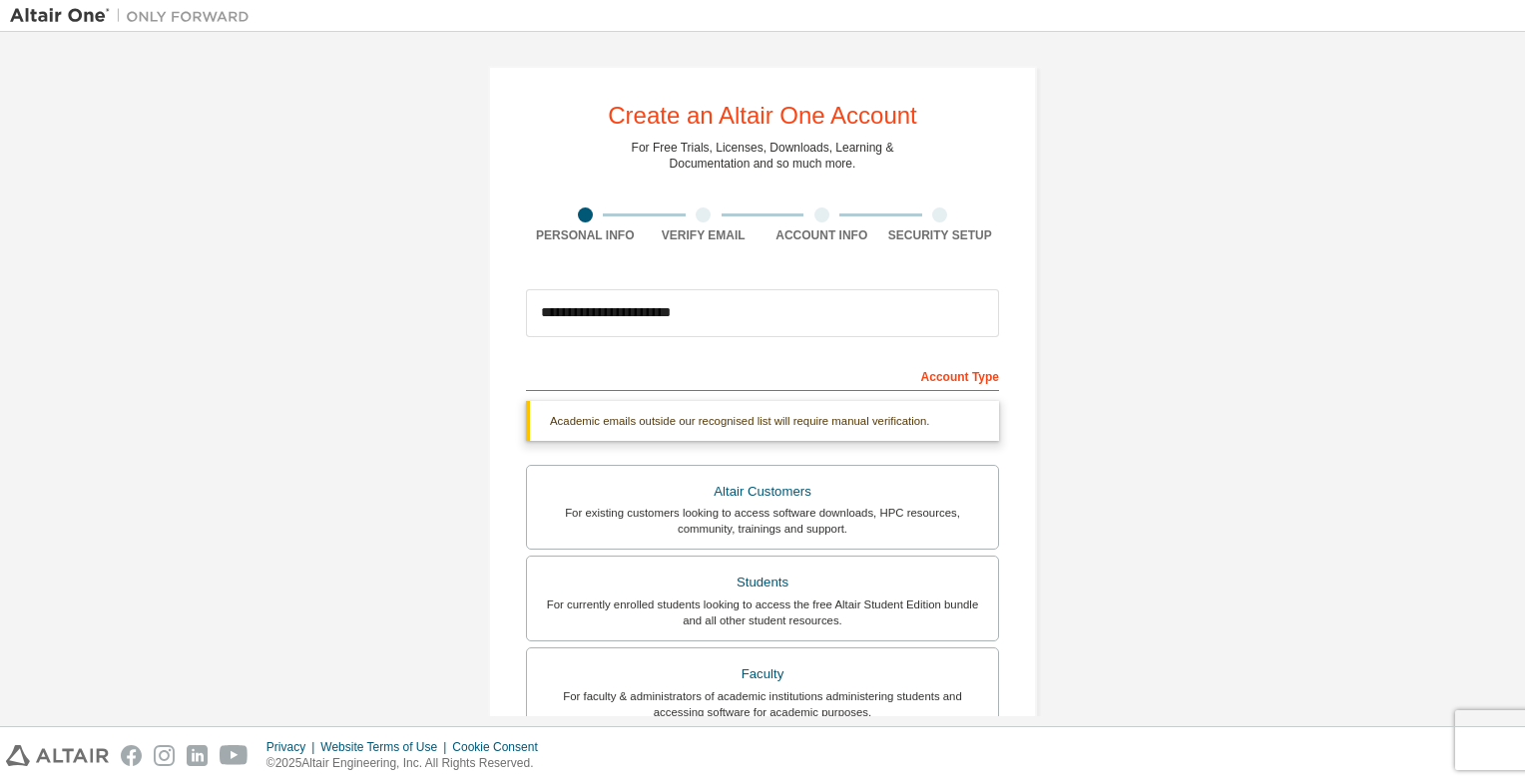 type on "****" 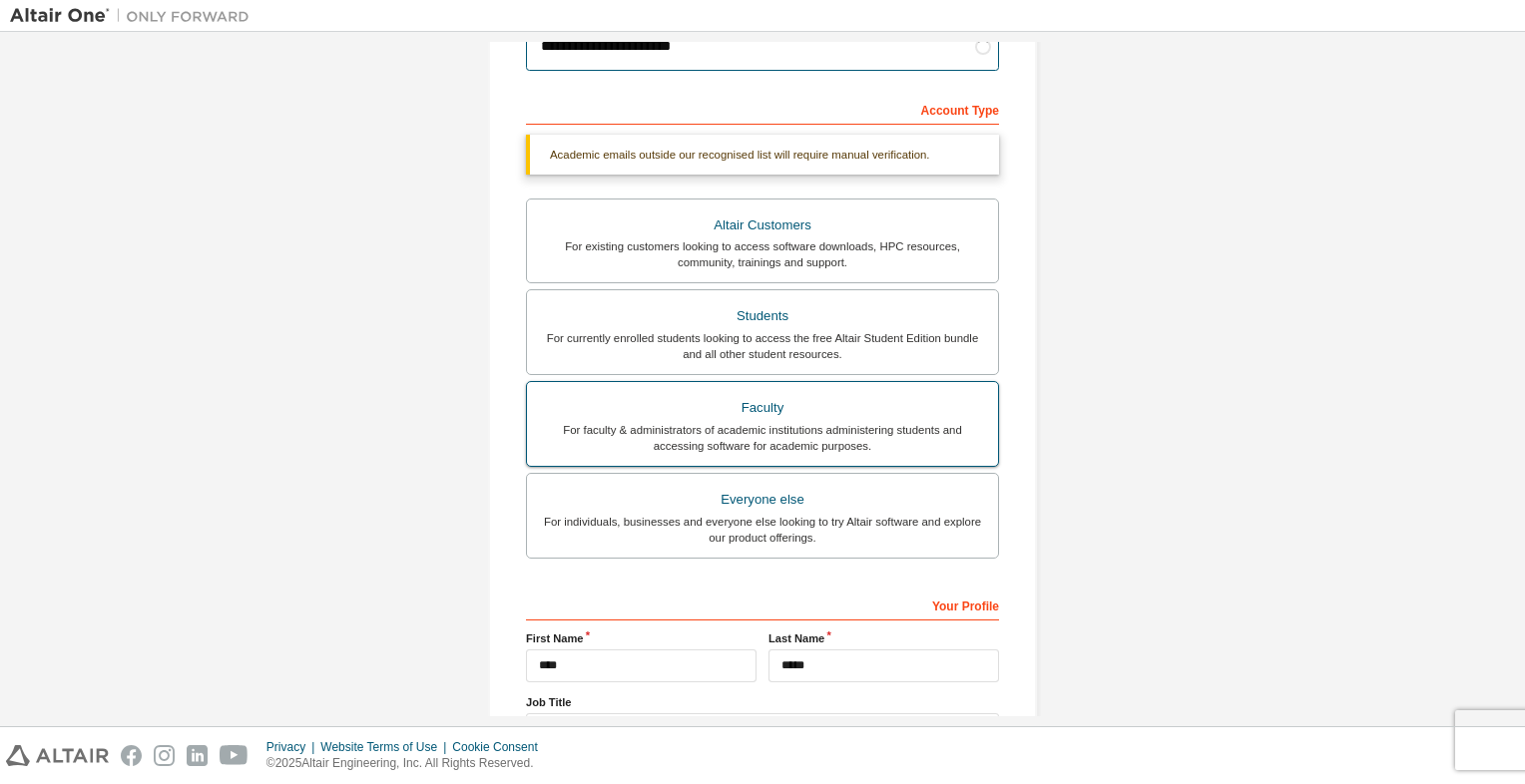 scroll, scrollTop: 267, scrollLeft: 0, axis: vertical 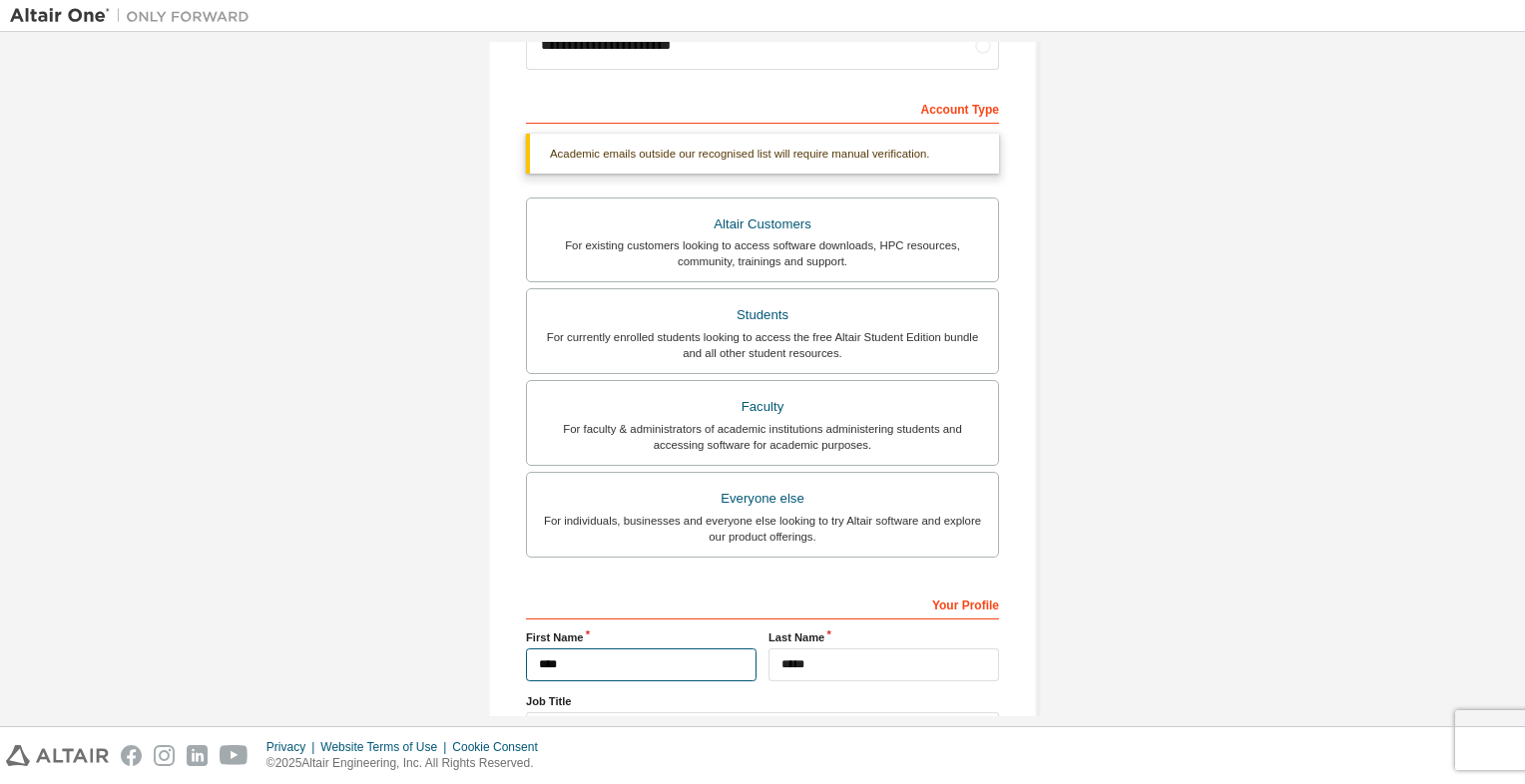 click on "****" at bounding box center (641, 664) 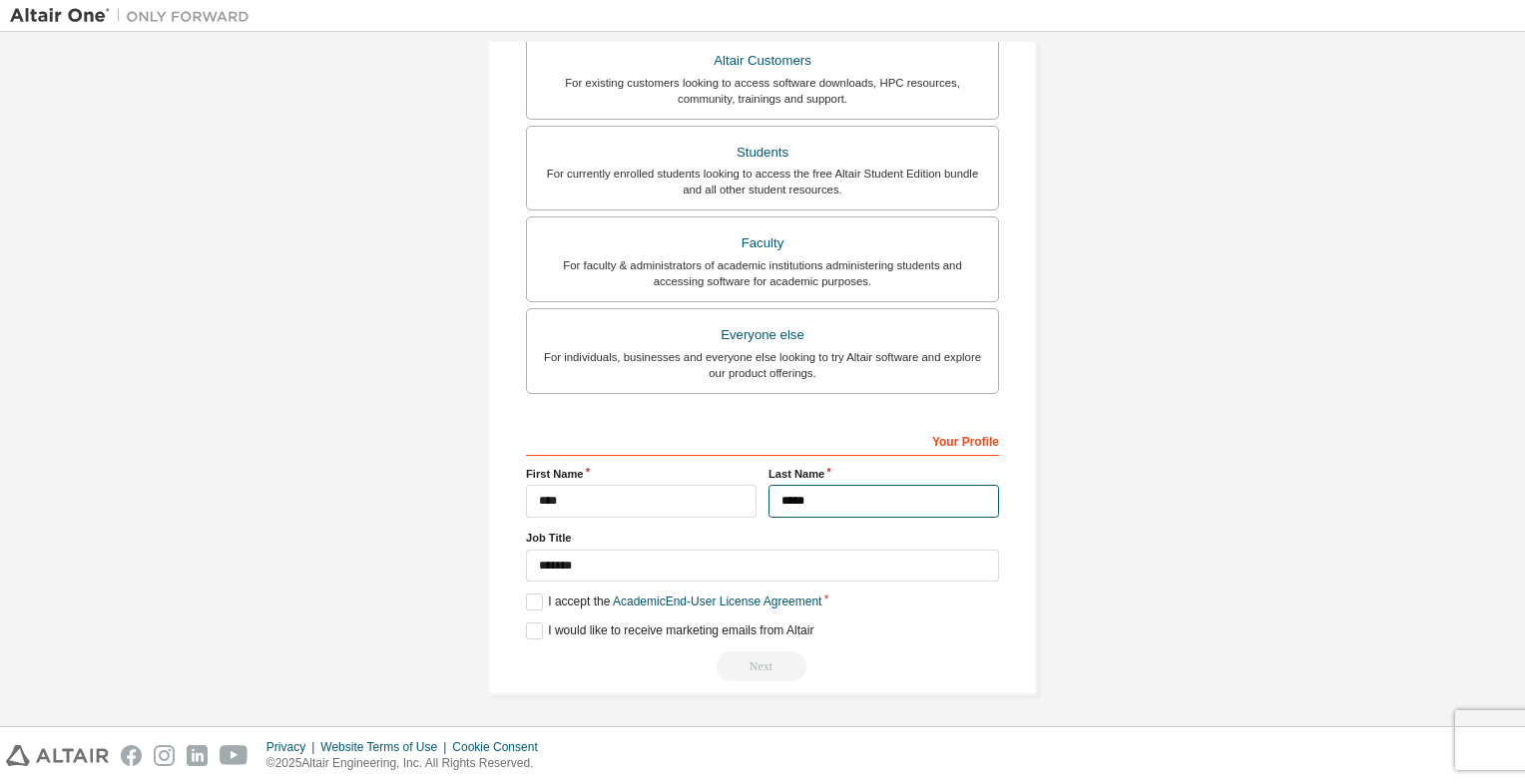 click on "*****" at bounding box center (883, 501) 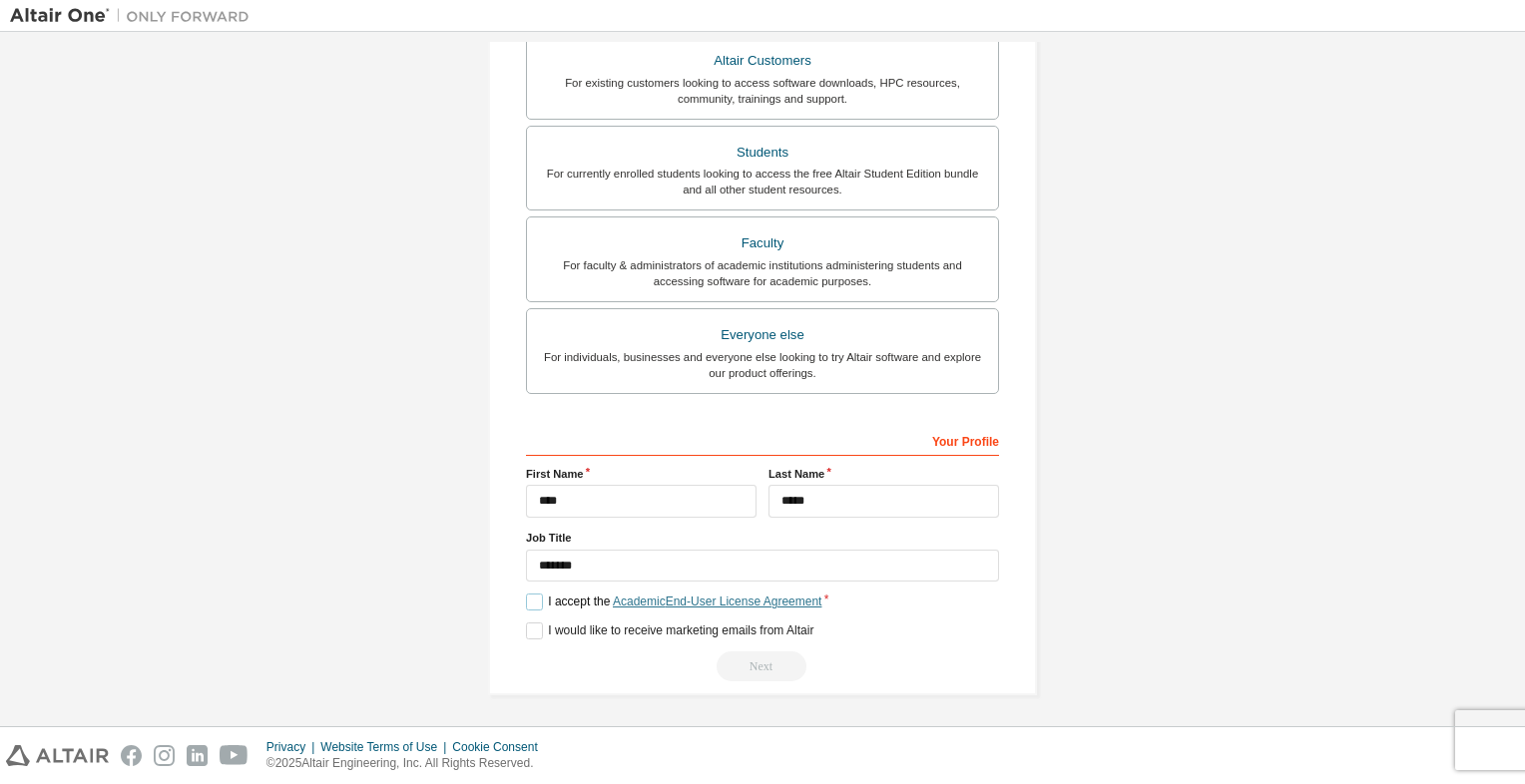 click on "Academic   End-User License Agreement" at bounding box center [717, 601] 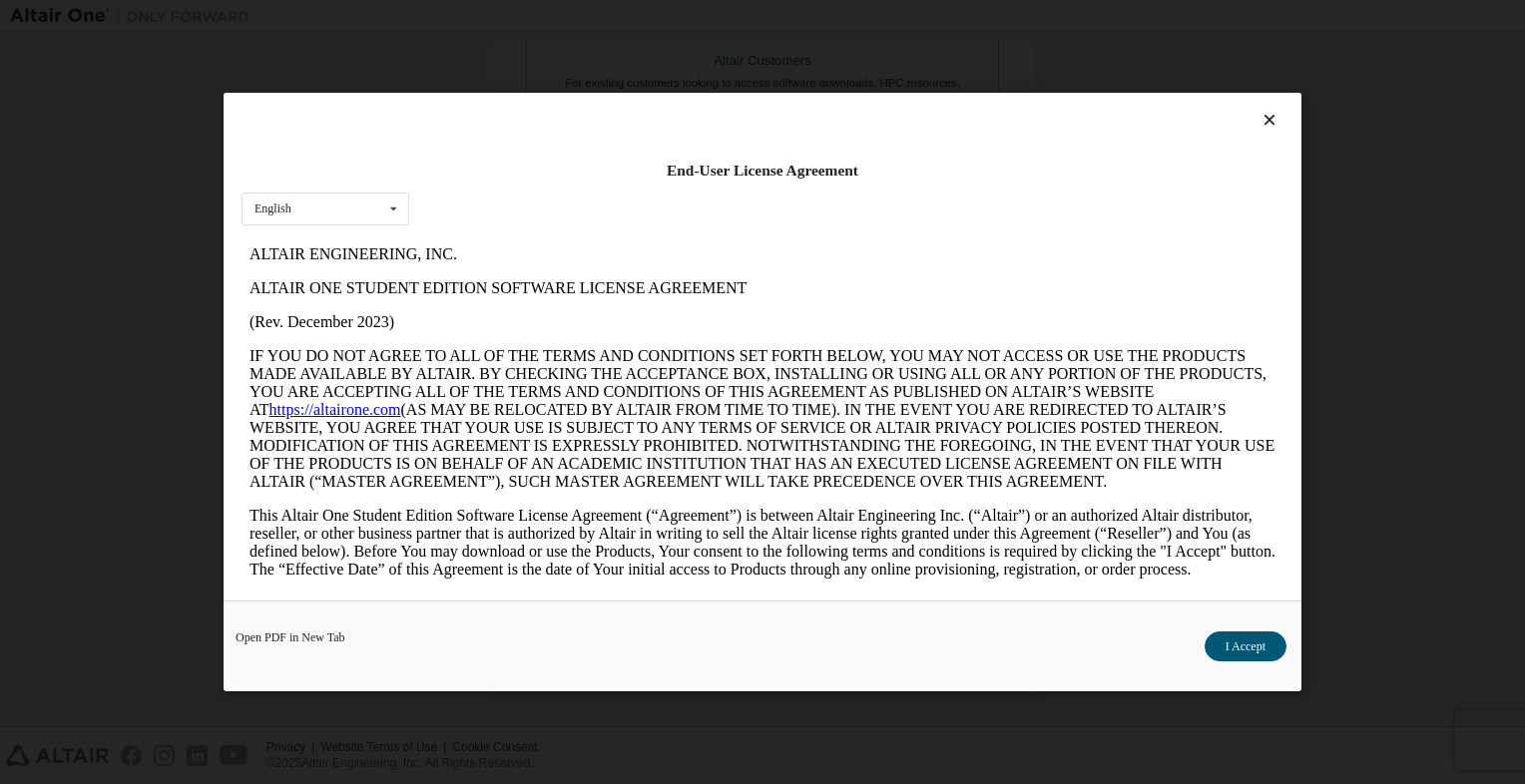 scroll, scrollTop: 0, scrollLeft: 0, axis: both 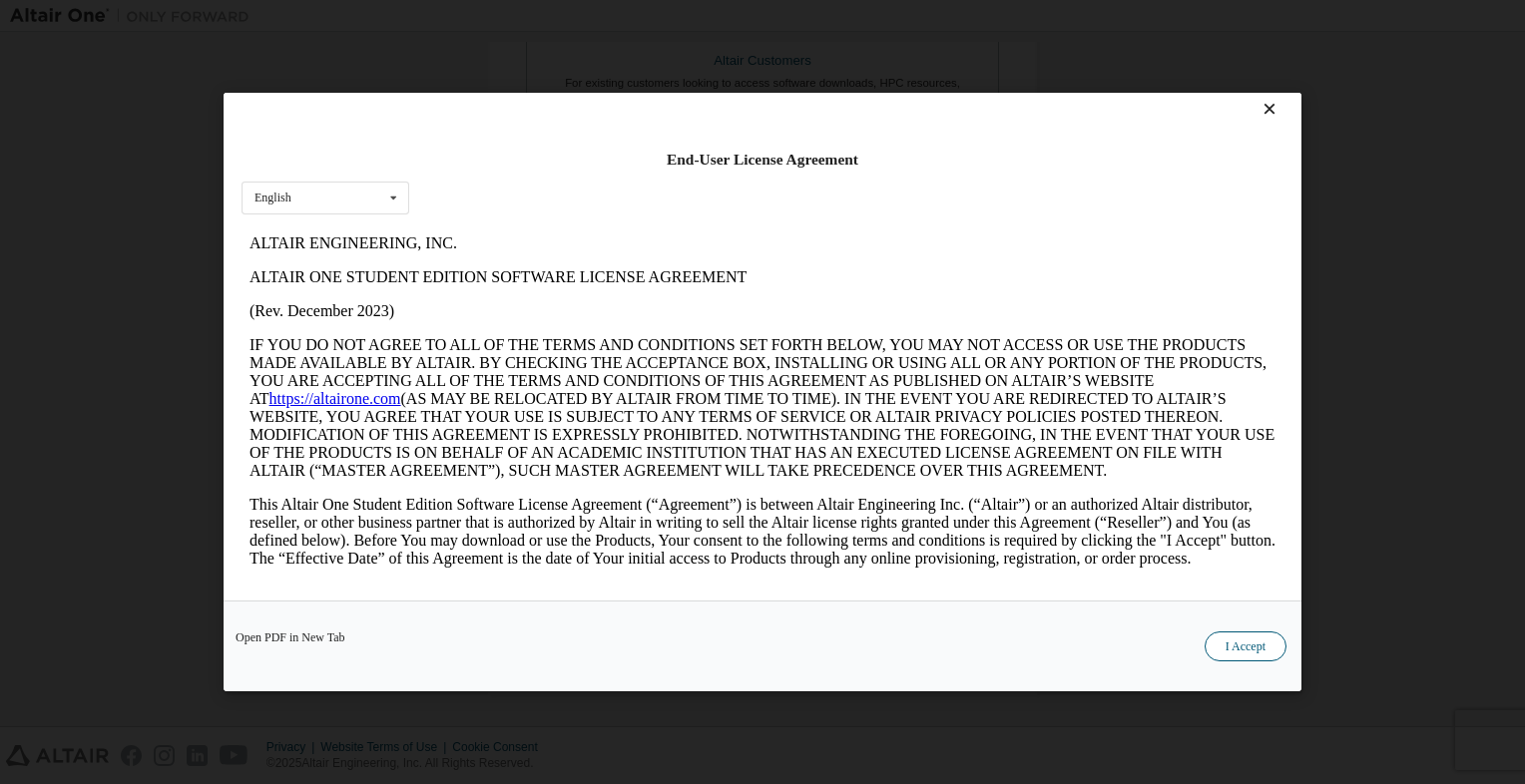 click on "I Accept" at bounding box center [1246, 646] 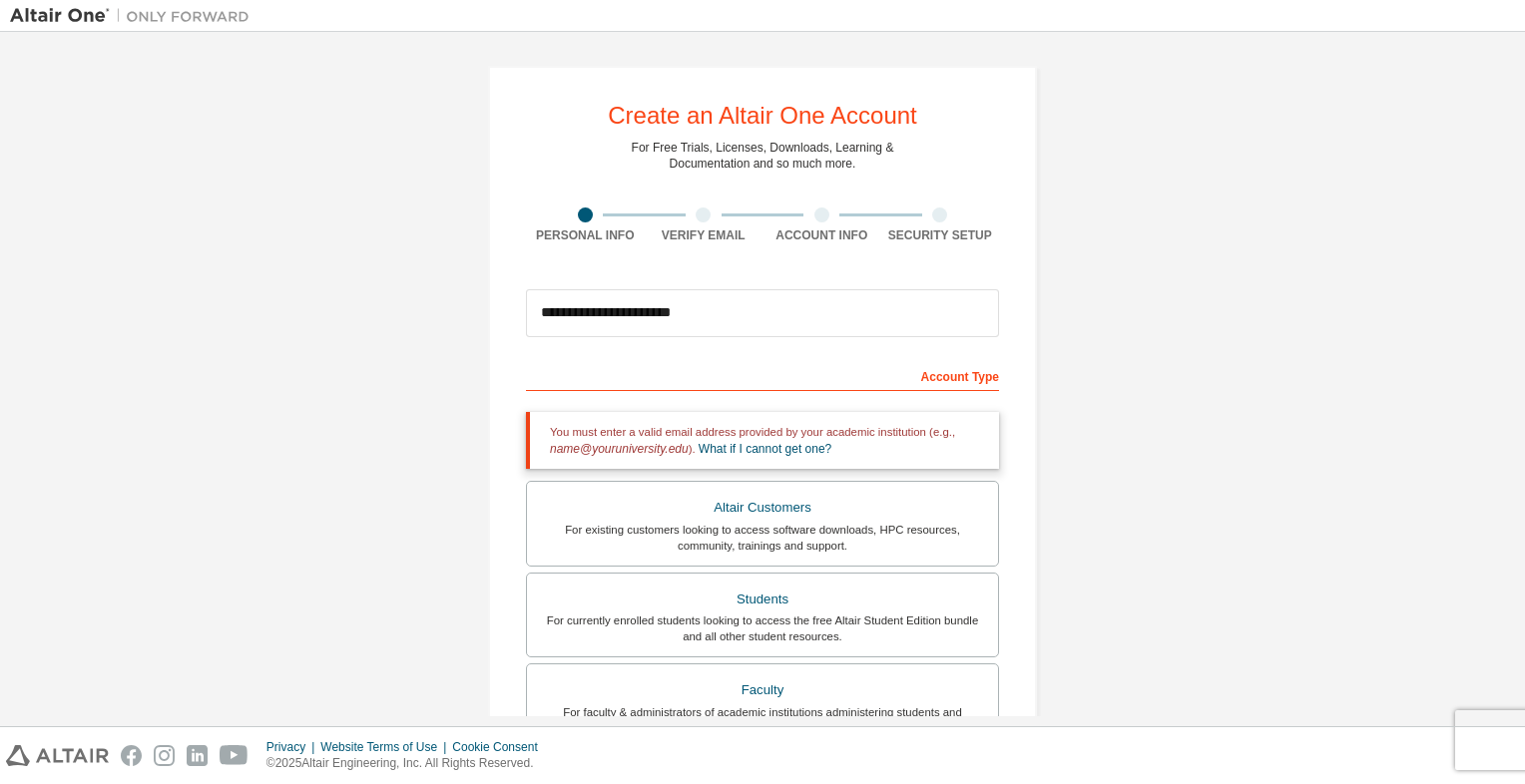 scroll, scrollTop: 447, scrollLeft: 0, axis: vertical 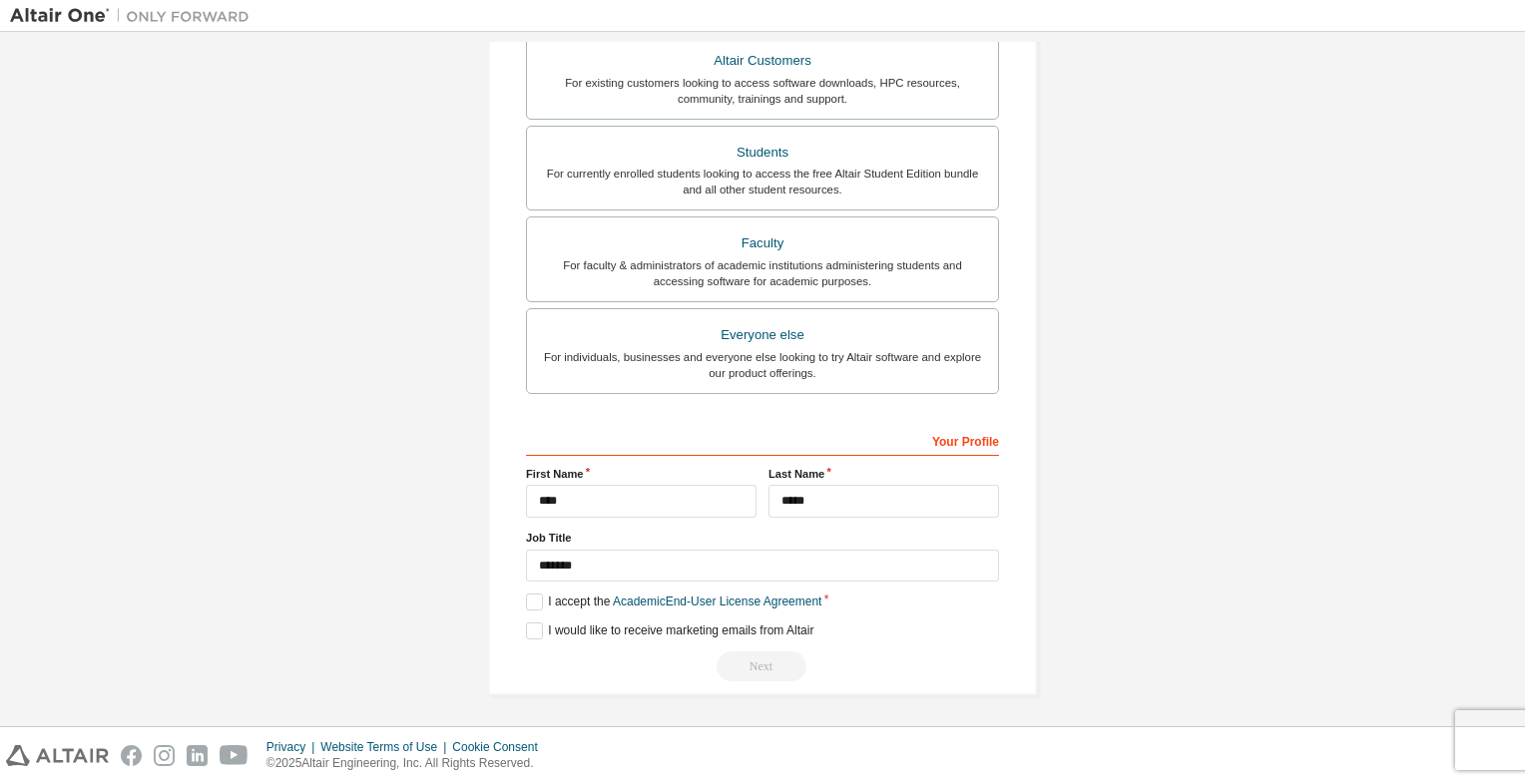 click on "Next" at bounding box center (762, 666) 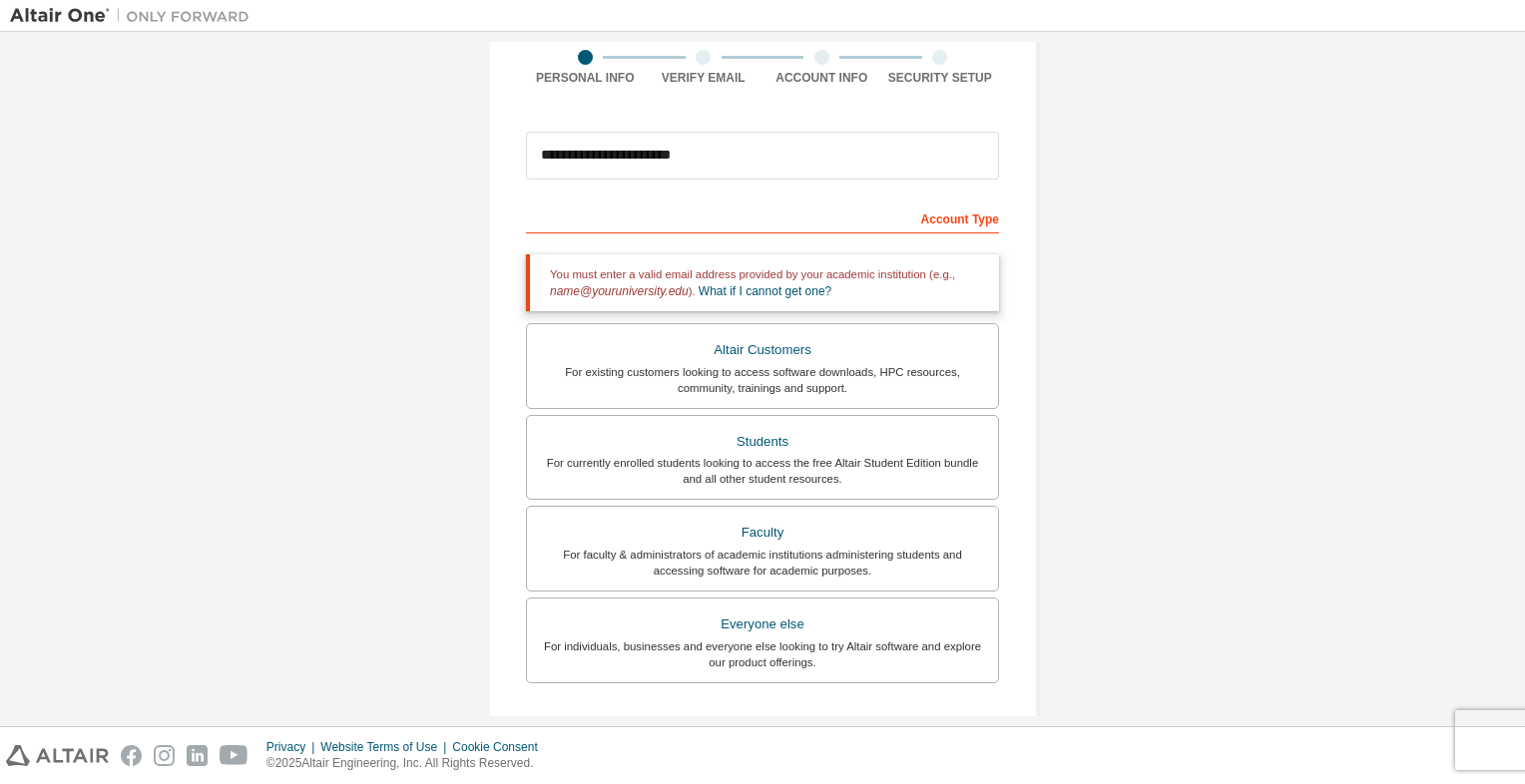 scroll, scrollTop: 0, scrollLeft: 0, axis: both 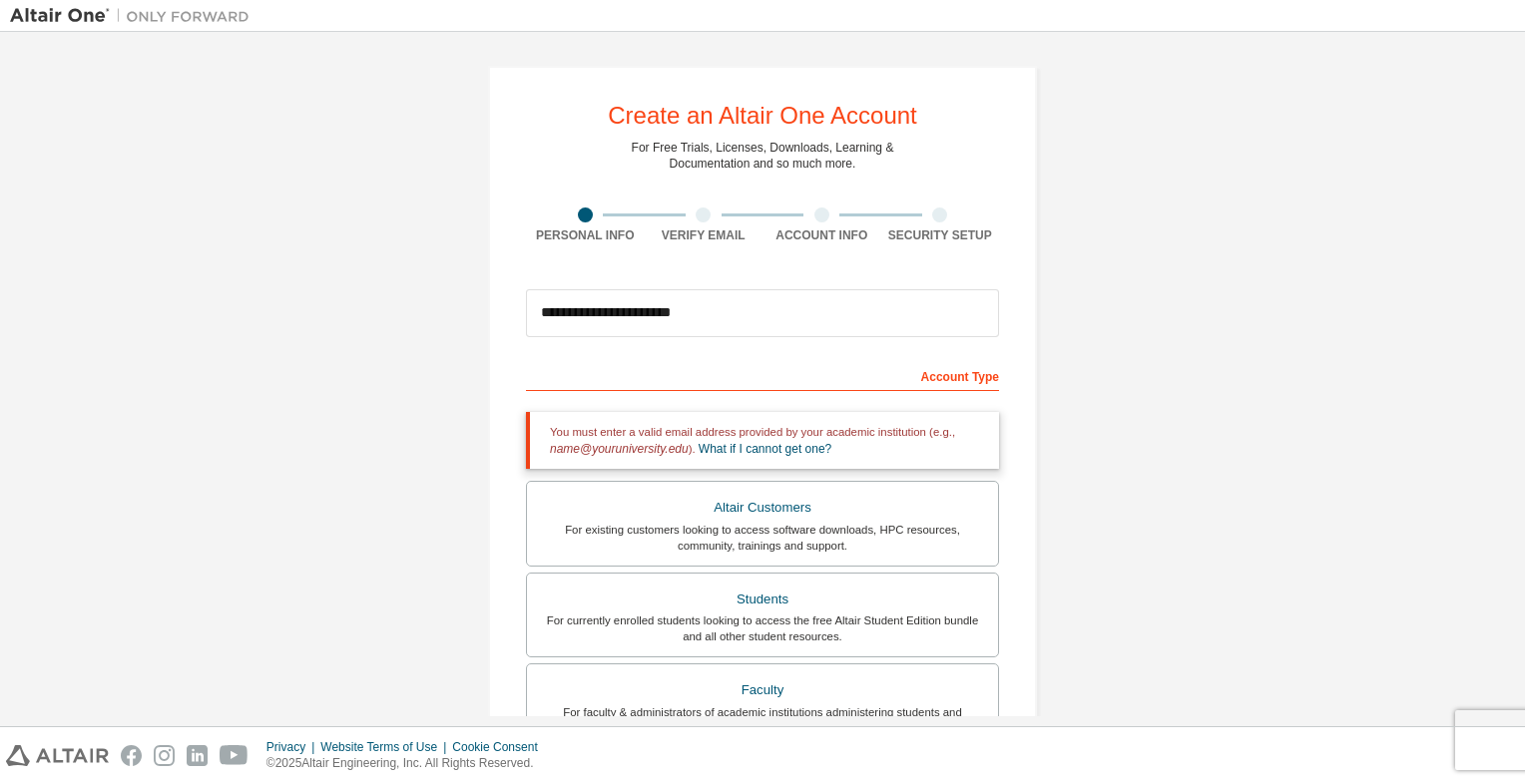 click at bounding box center (703, 214) 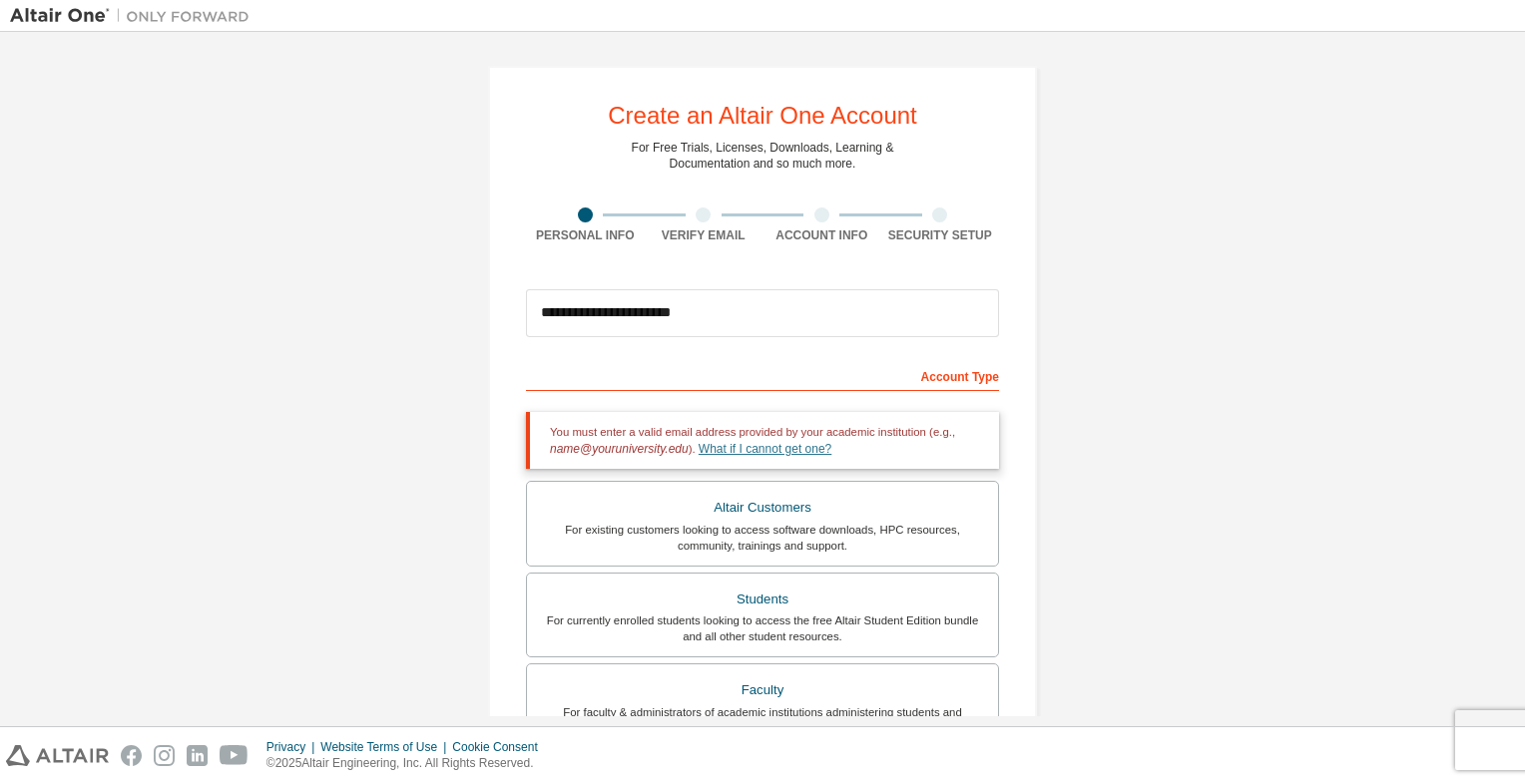 click on "What if I cannot get one?" at bounding box center (764, 449) 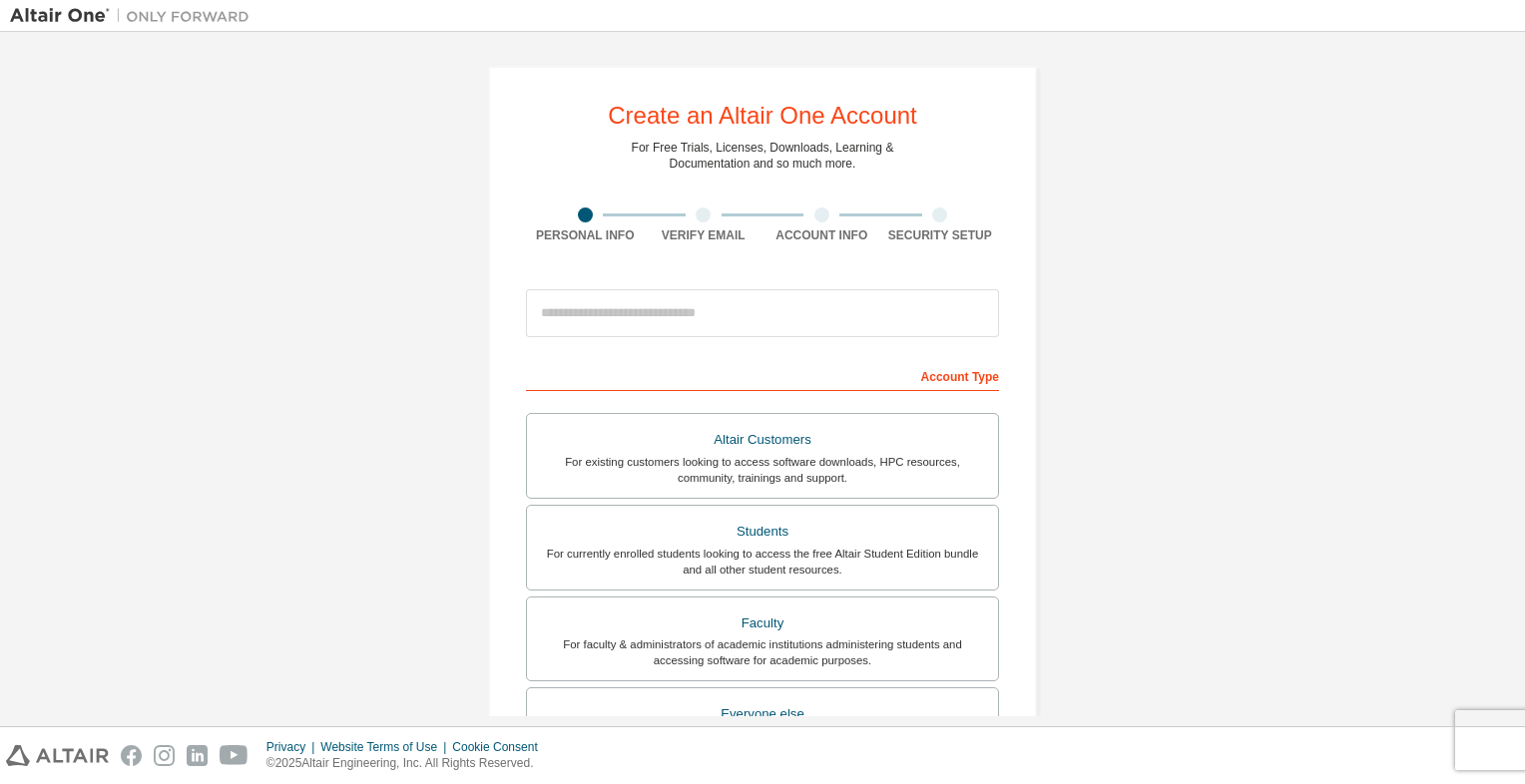 scroll, scrollTop: 0, scrollLeft: 0, axis: both 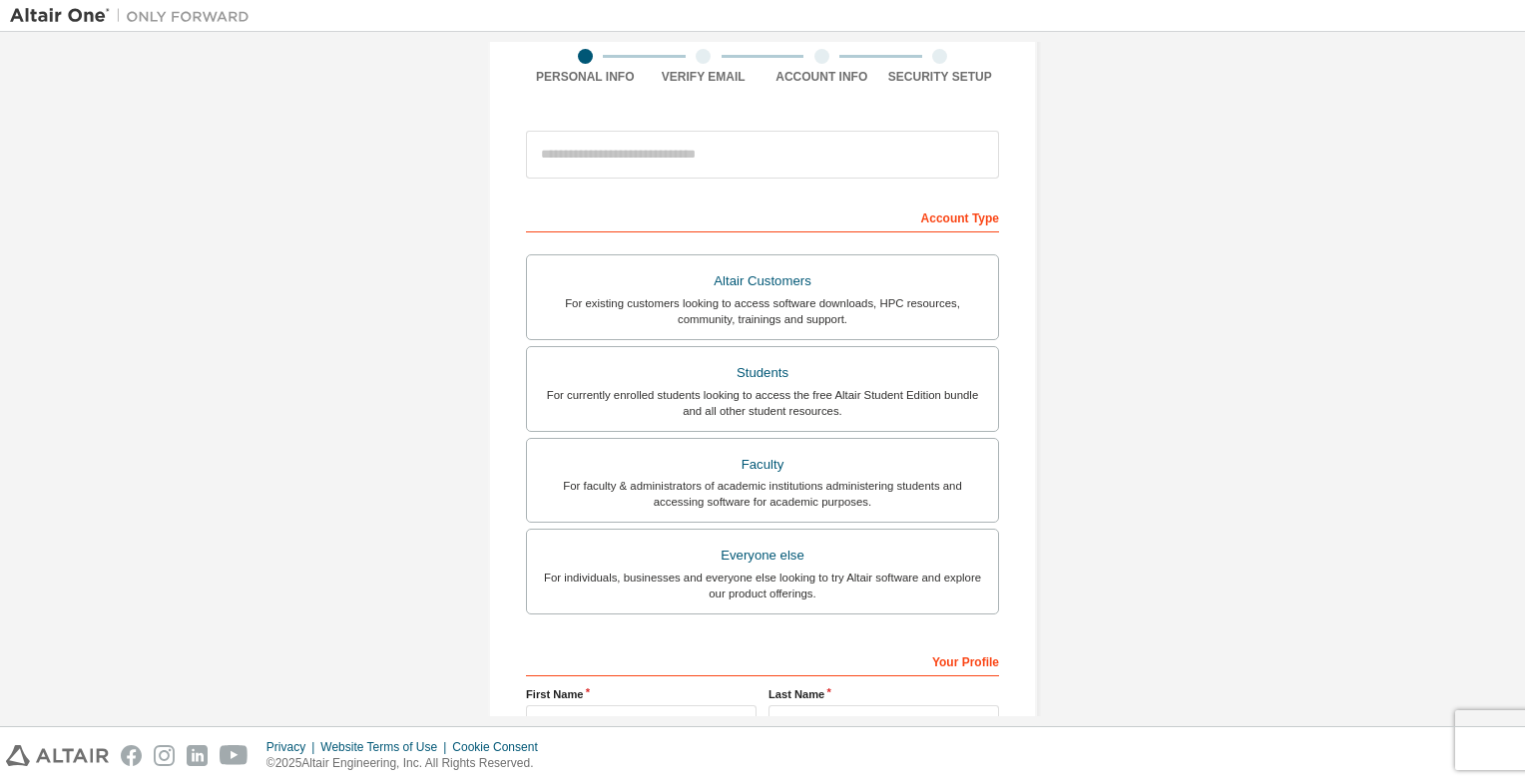 click at bounding box center [762, 155] 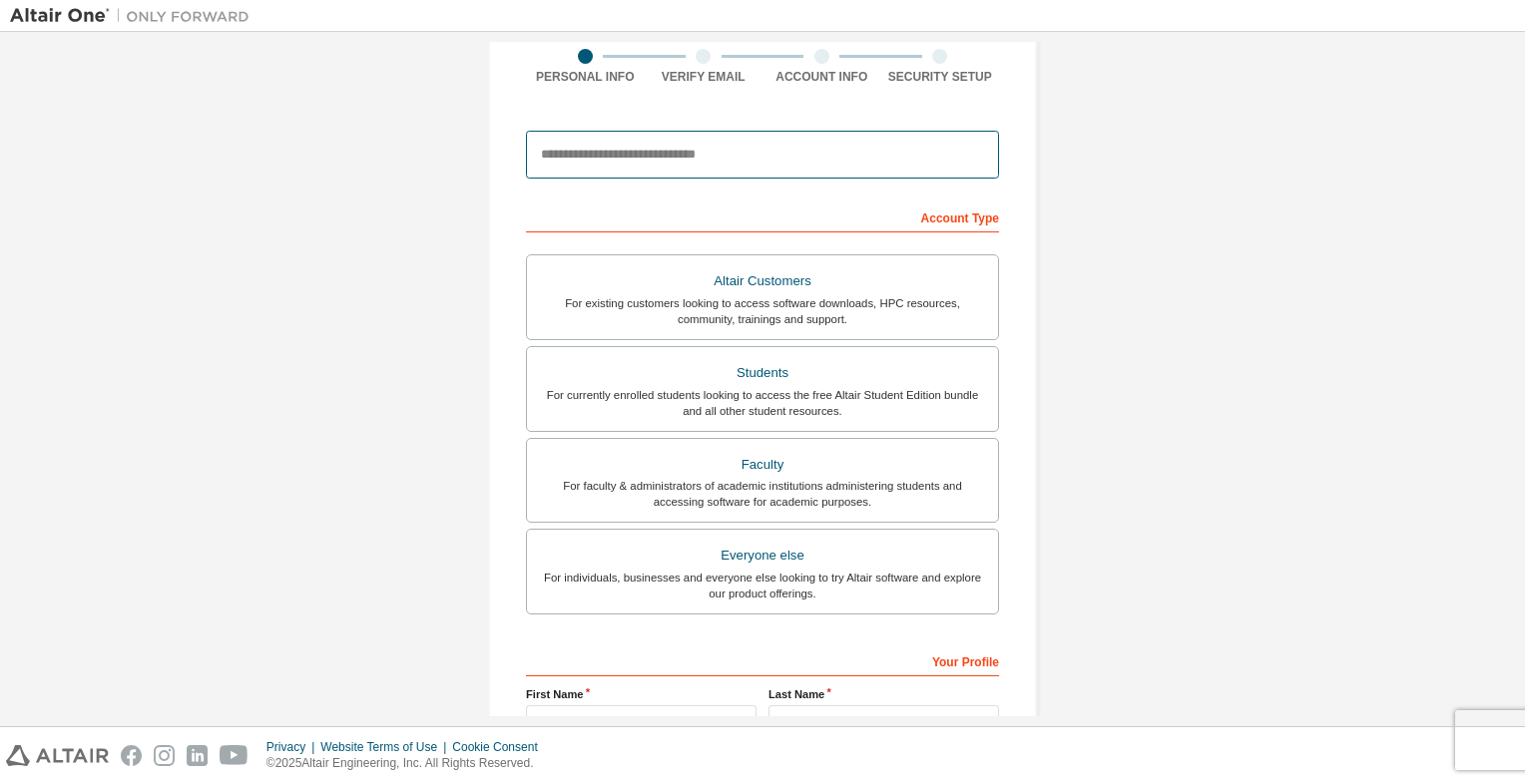 click at bounding box center (762, 155) 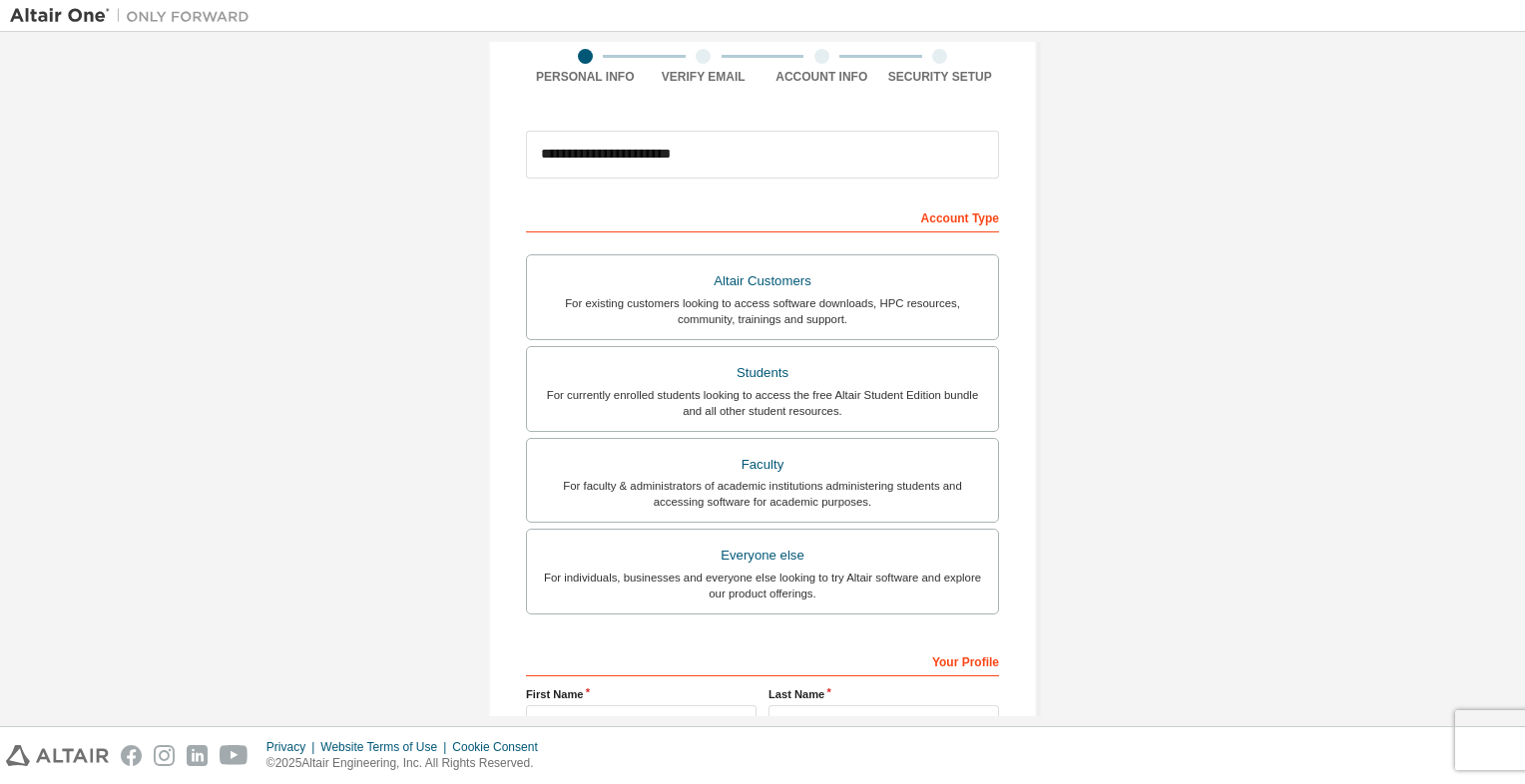 type on "****" 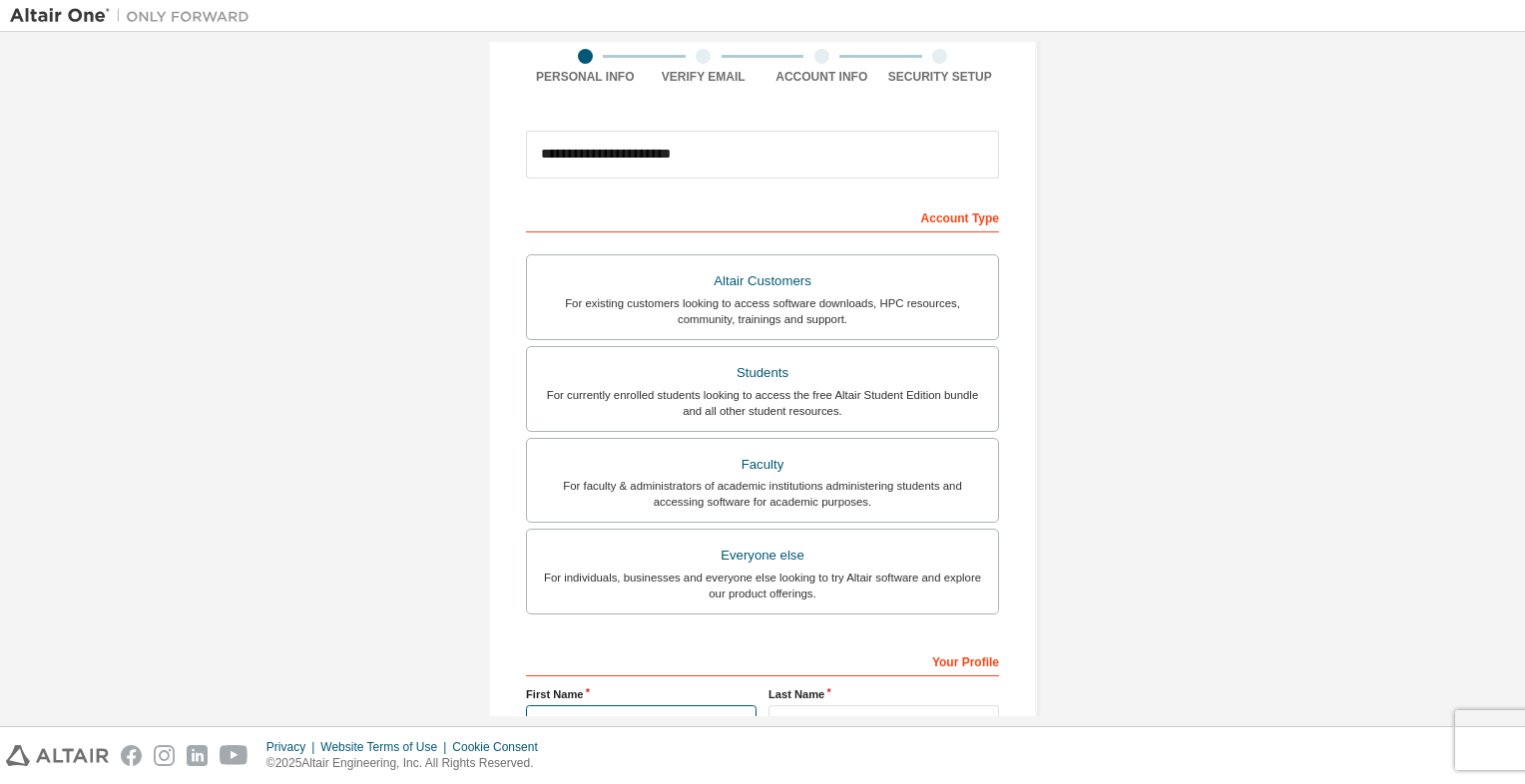 type on "*****" 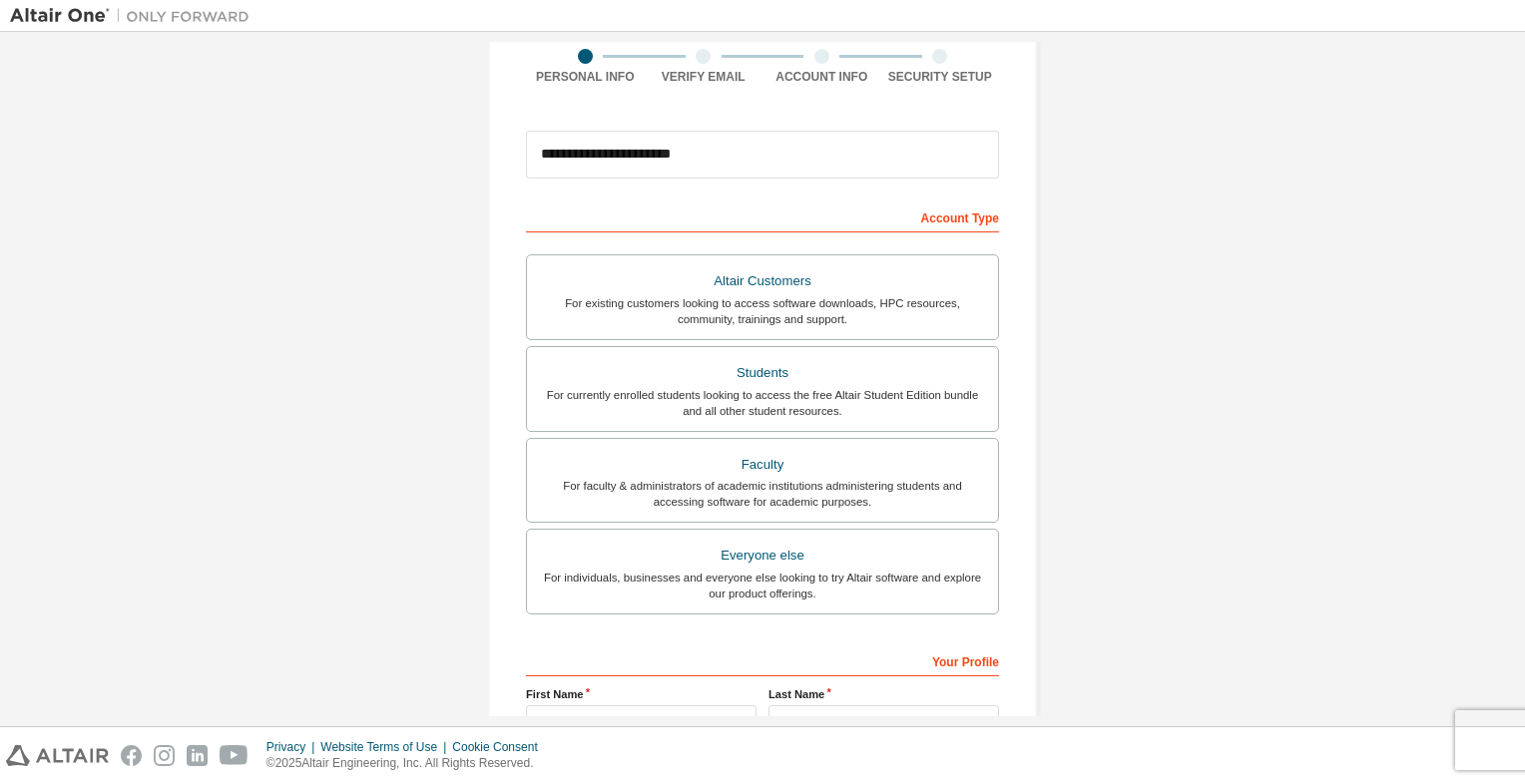 type on "*******" 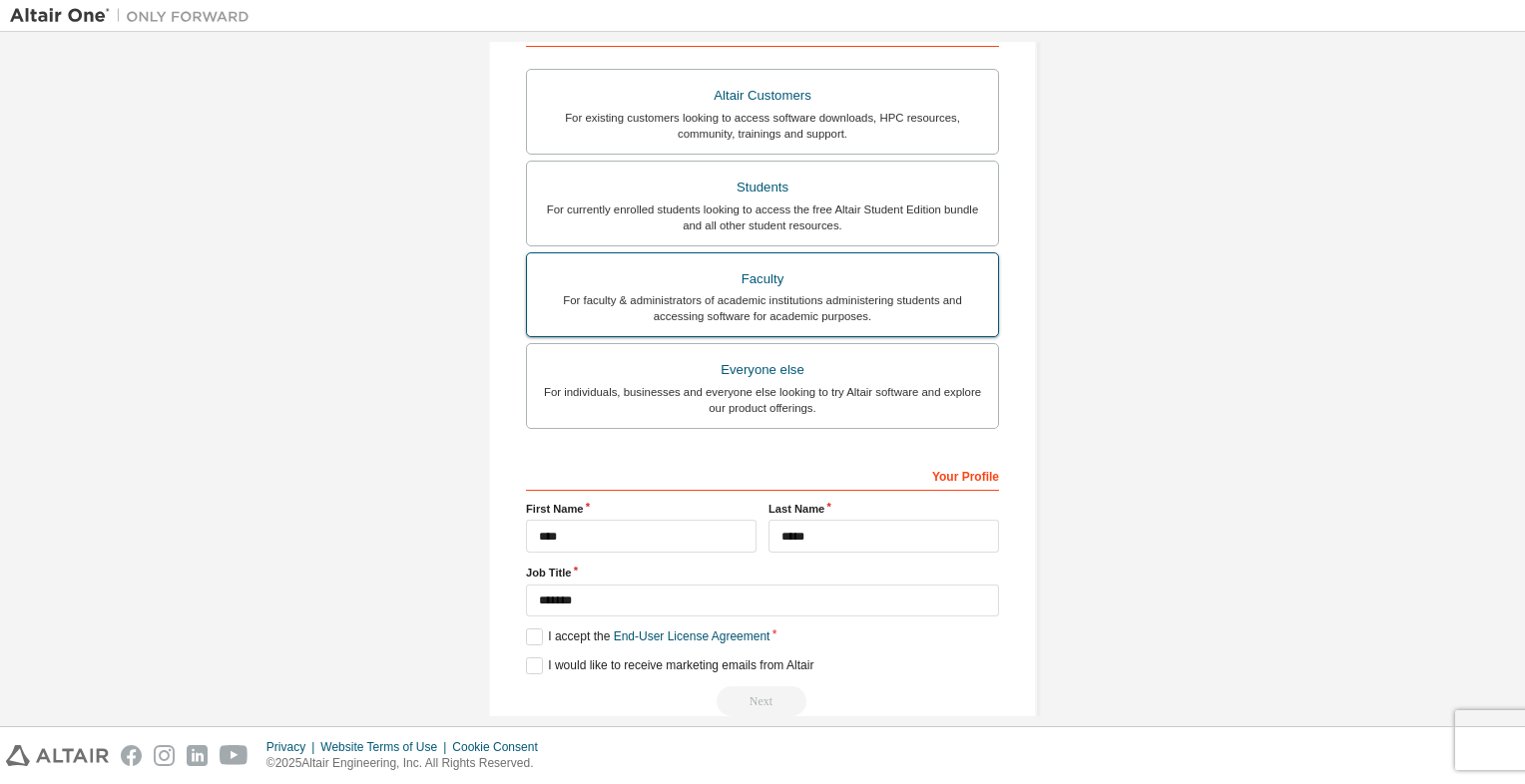 scroll, scrollTop: 346, scrollLeft: 0, axis: vertical 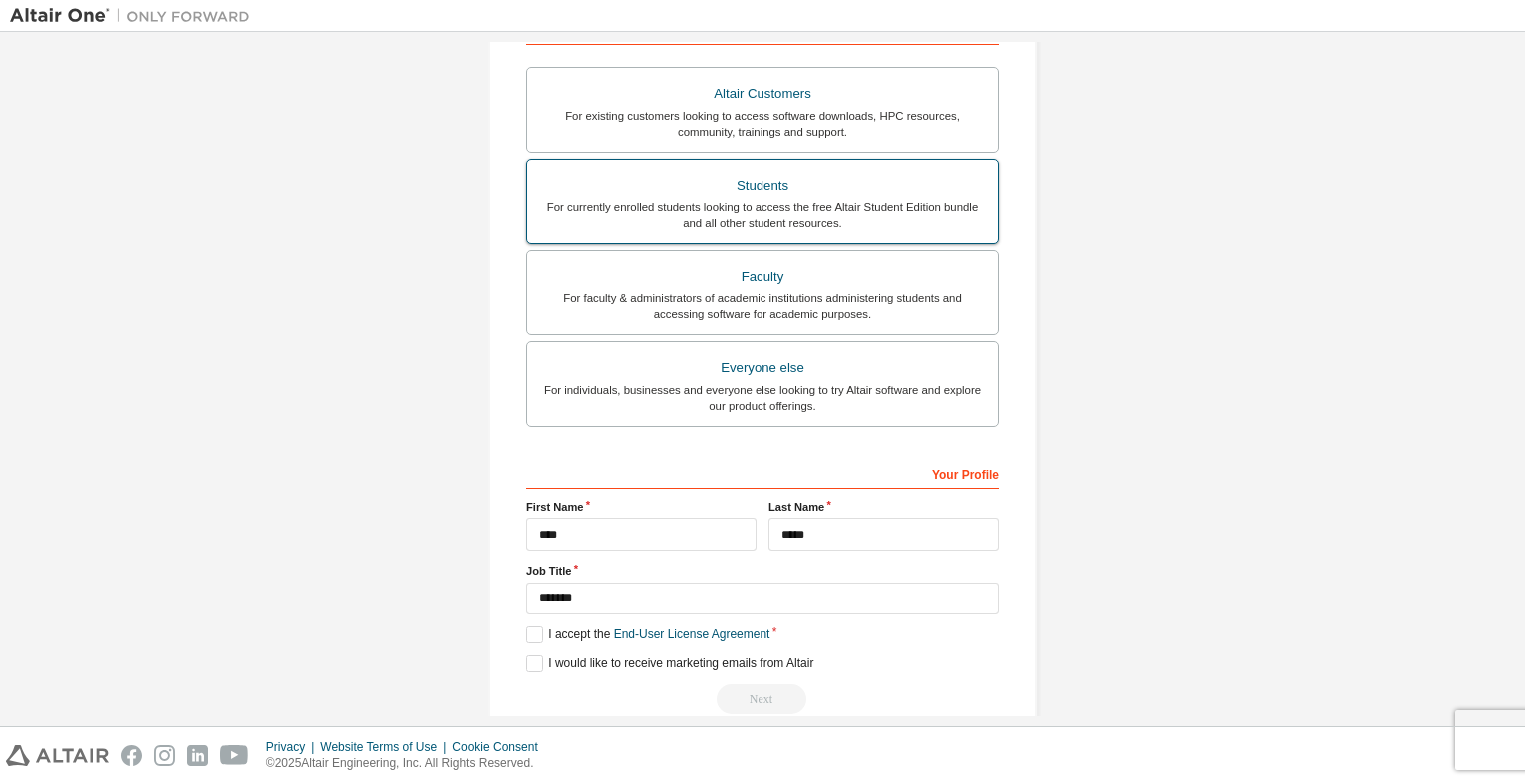 click on "Students" at bounding box center (762, 186) 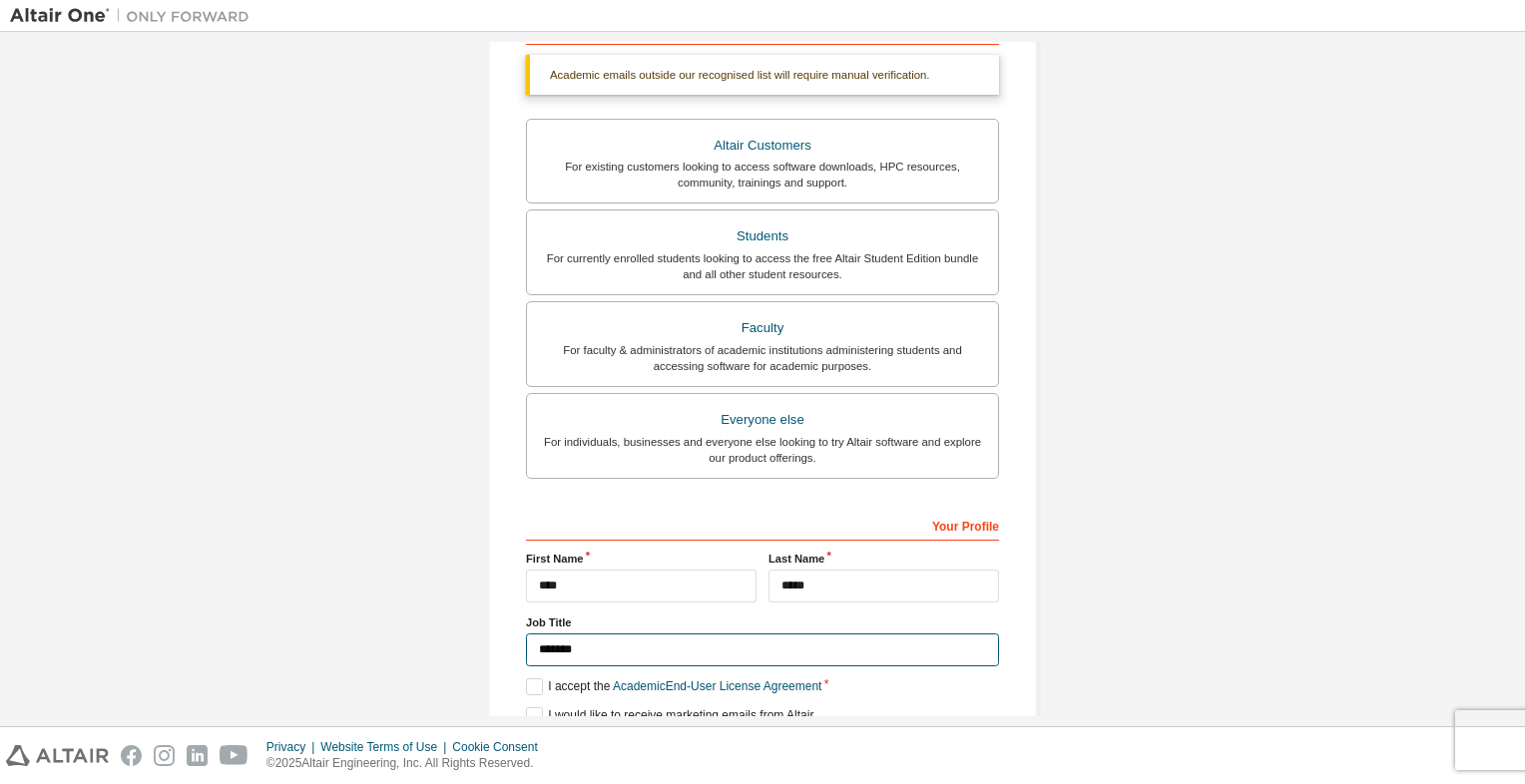 click on "*******" at bounding box center [762, 649] 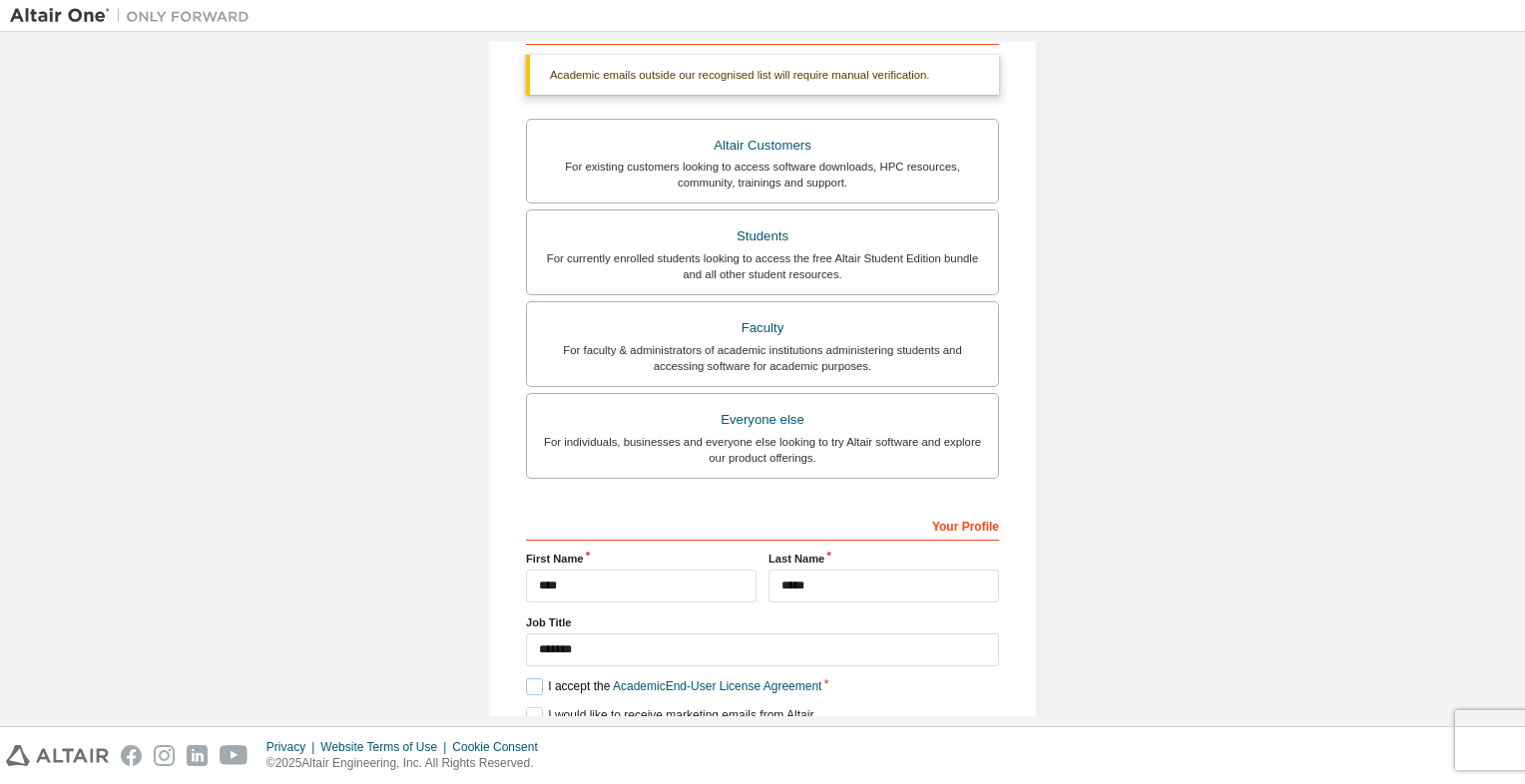click on "I accept the   Academic   End-User License Agreement" at bounding box center (674, 686) 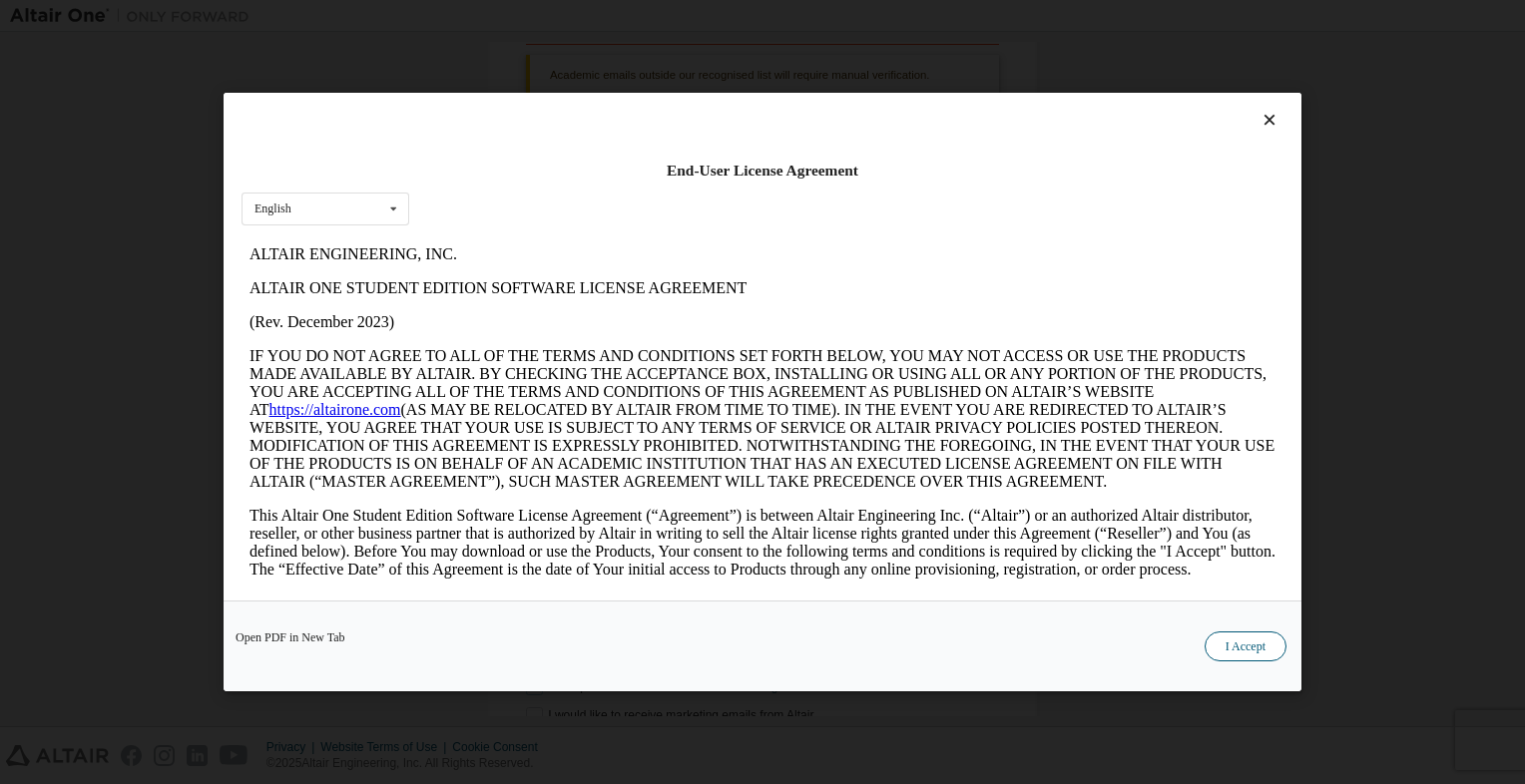 scroll, scrollTop: 0, scrollLeft: 0, axis: both 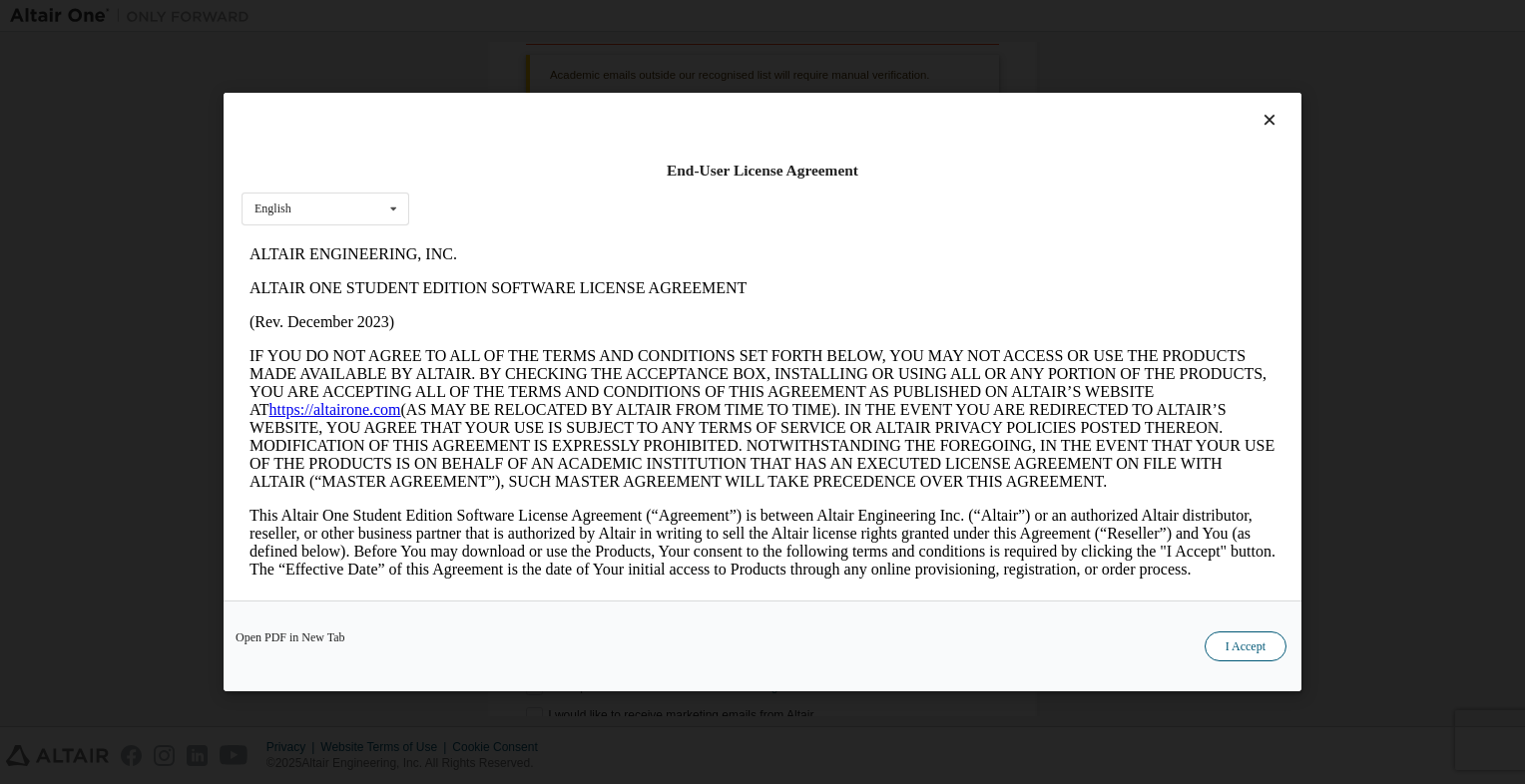 click on "I Accept" at bounding box center [1246, 646] 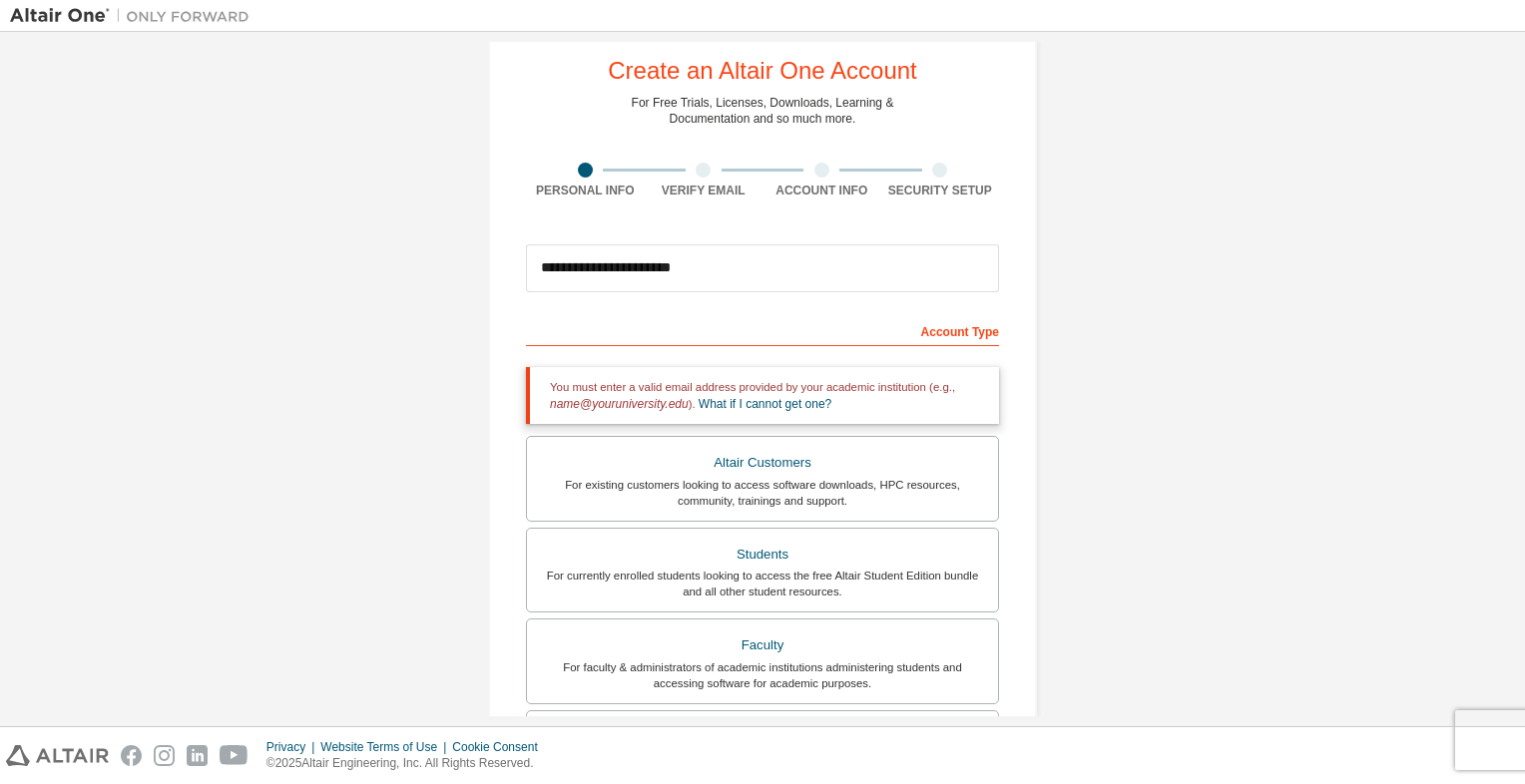 scroll, scrollTop: 44, scrollLeft: 0, axis: vertical 